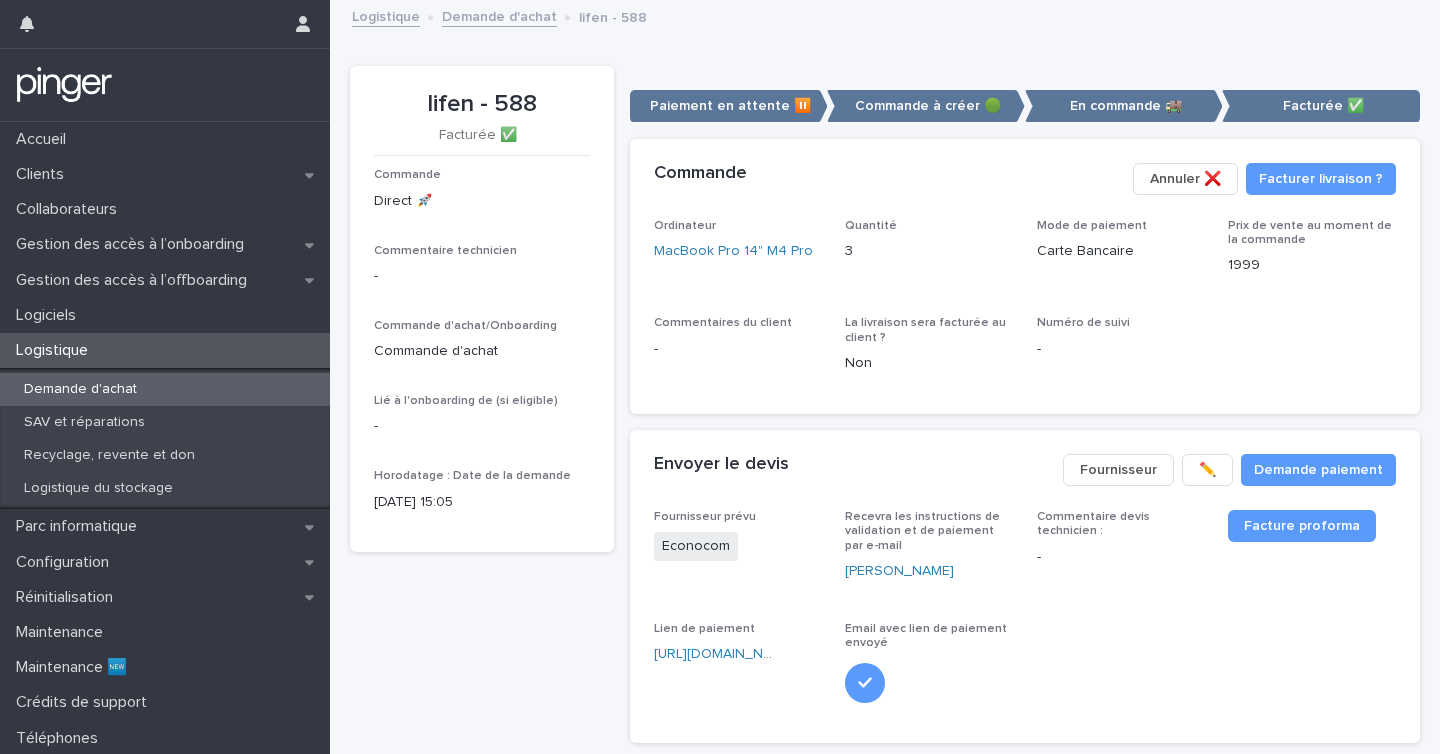scroll, scrollTop: 0, scrollLeft: 0, axis: both 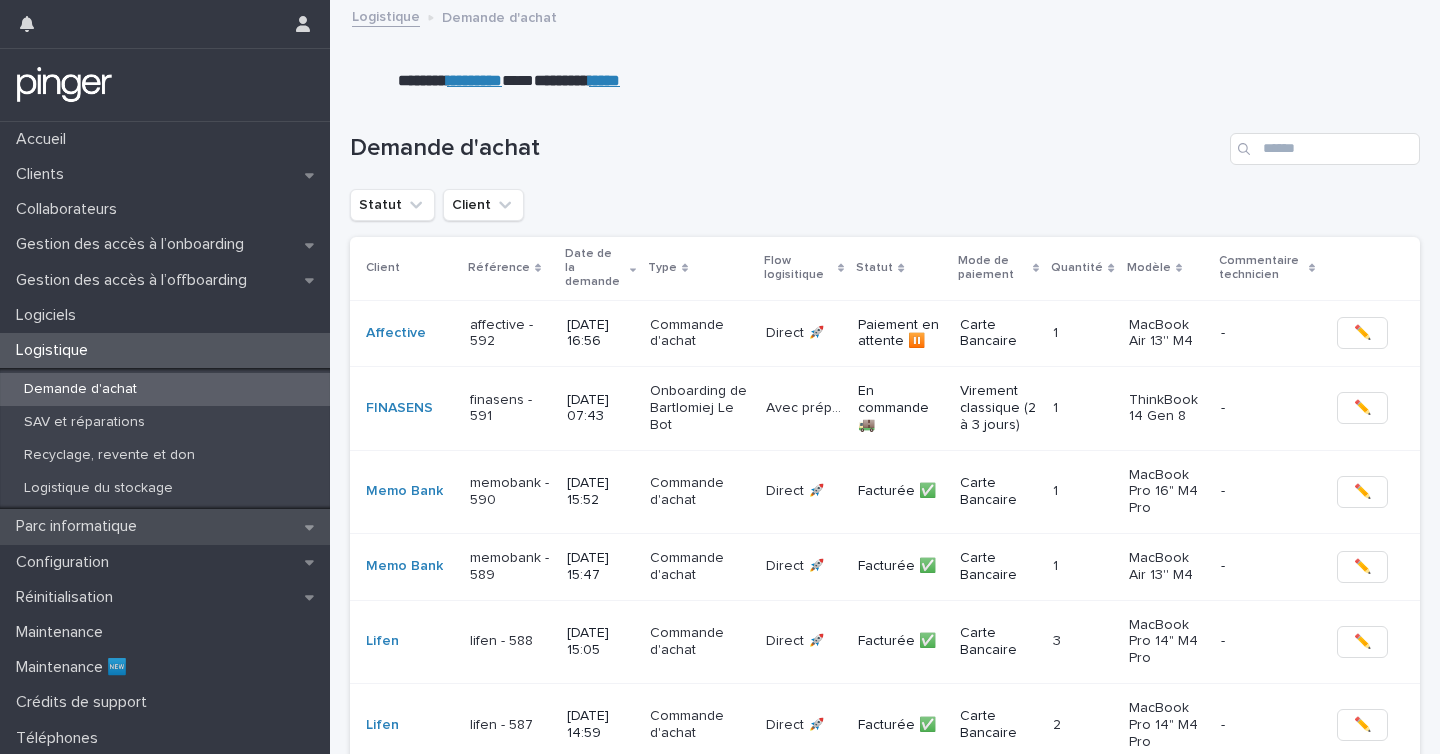 click on "Parc informatique" at bounding box center (165, 526) 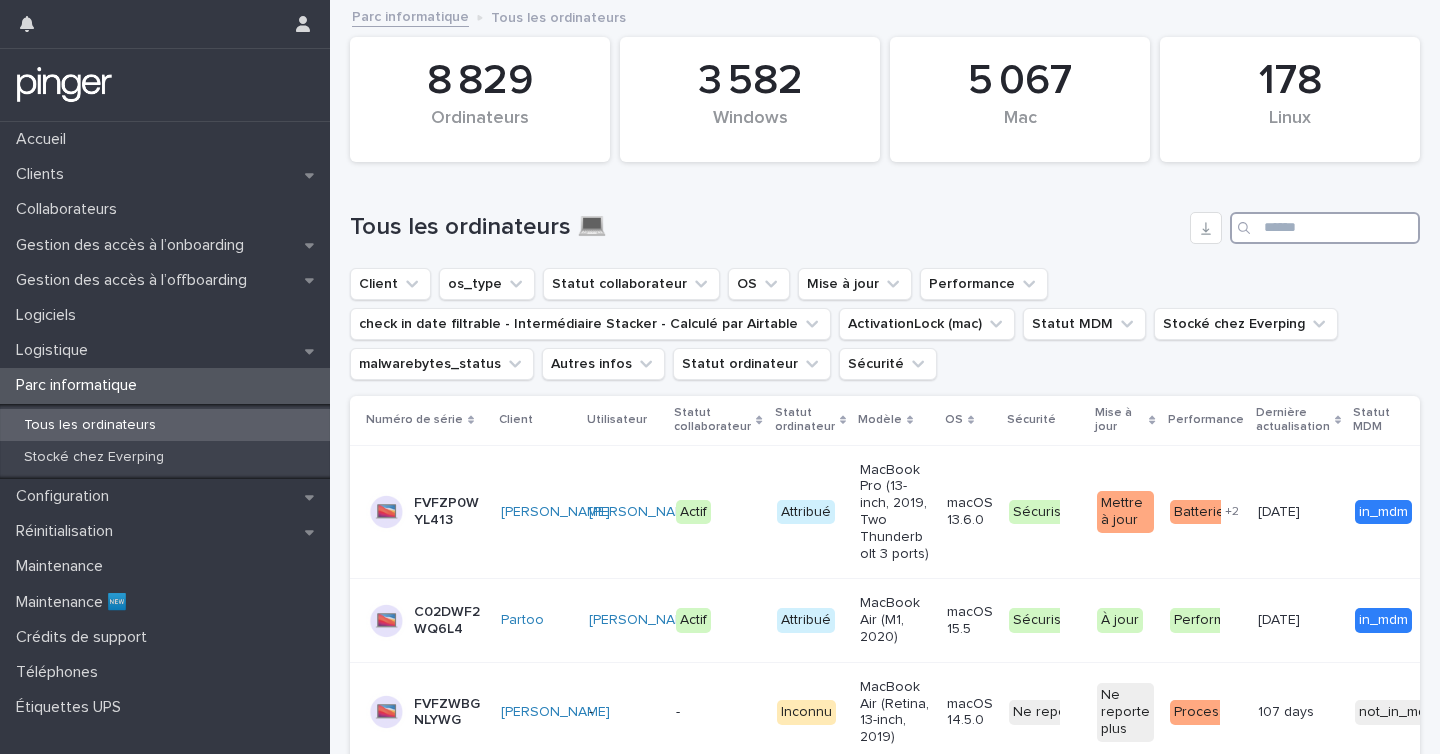 click at bounding box center [1325, 228] 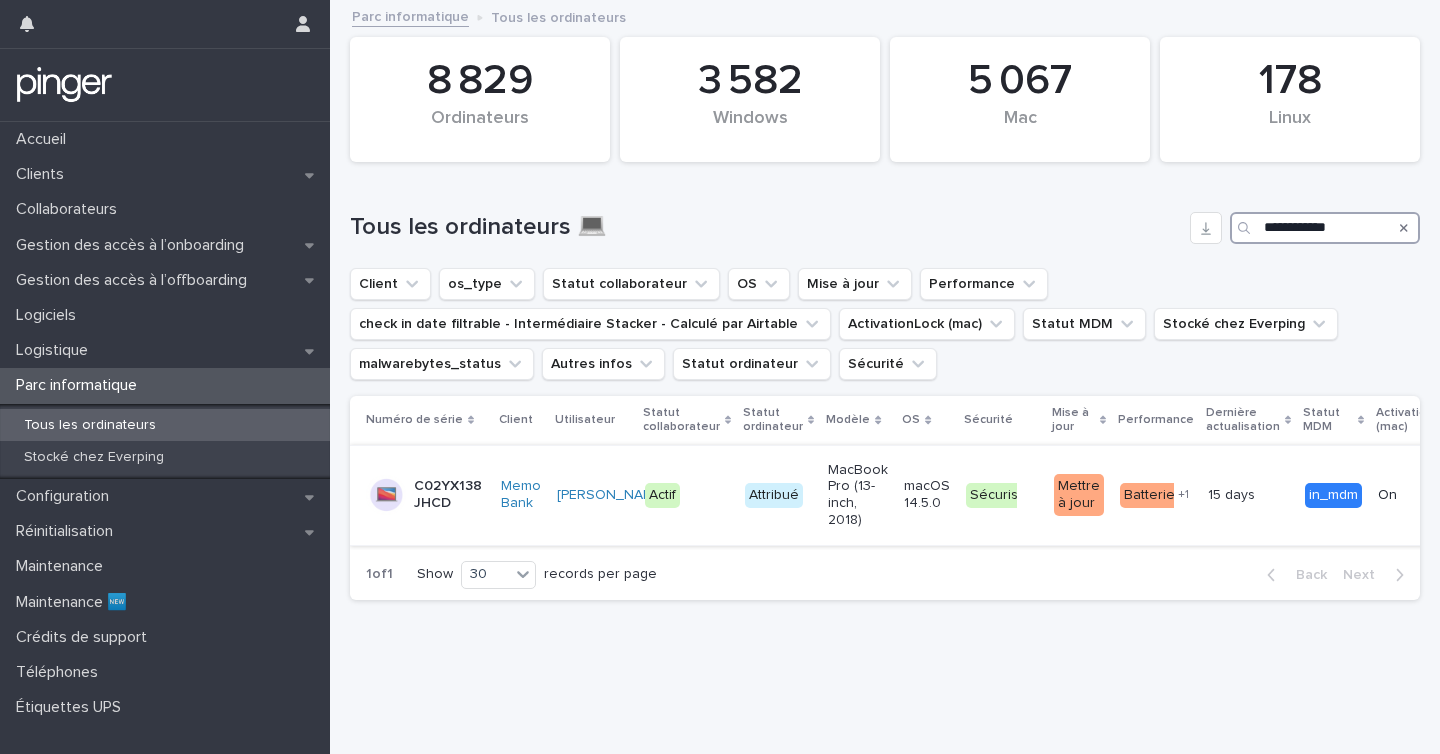 type on "**********" 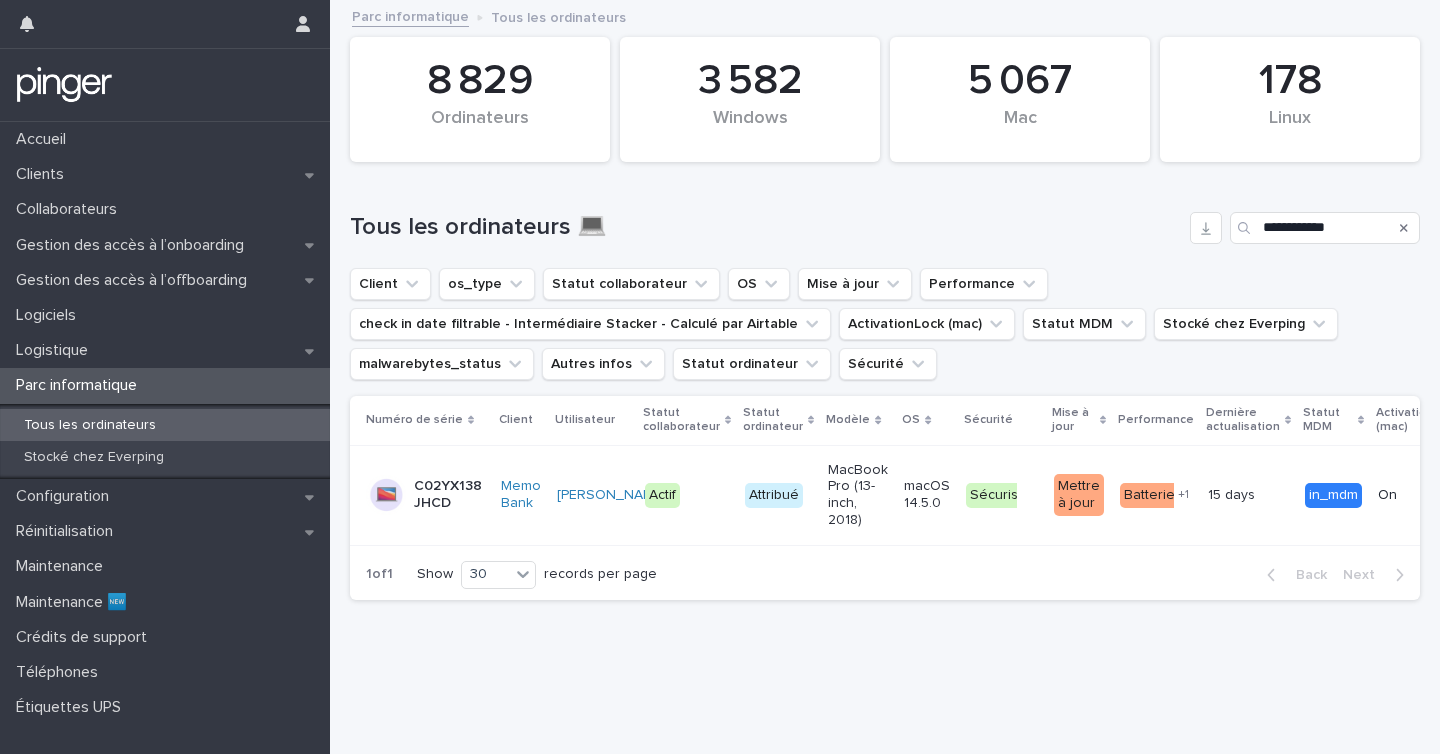 click on "C02YX138JHCD" at bounding box center (449, 495) 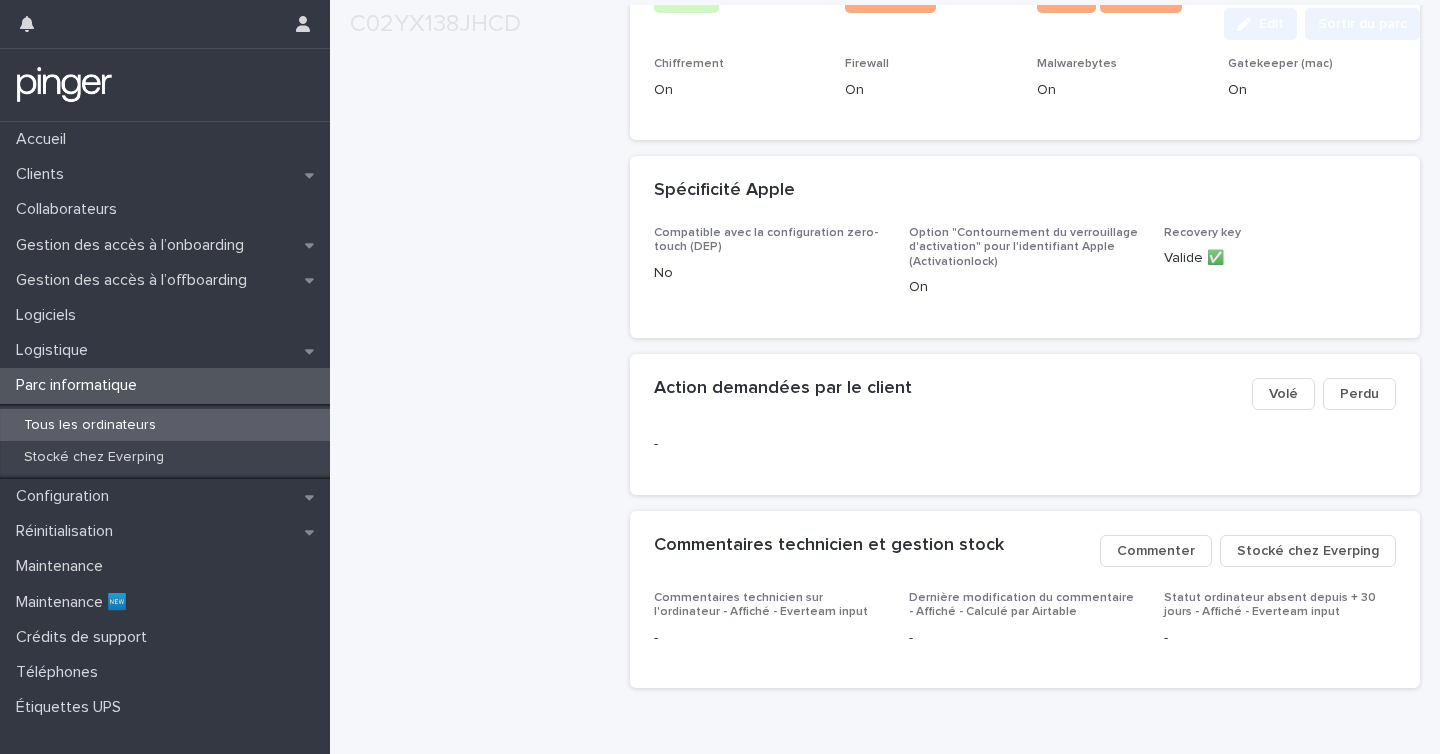 scroll, scrollTop: 1070, scrollLeft: 0, axis: vertical 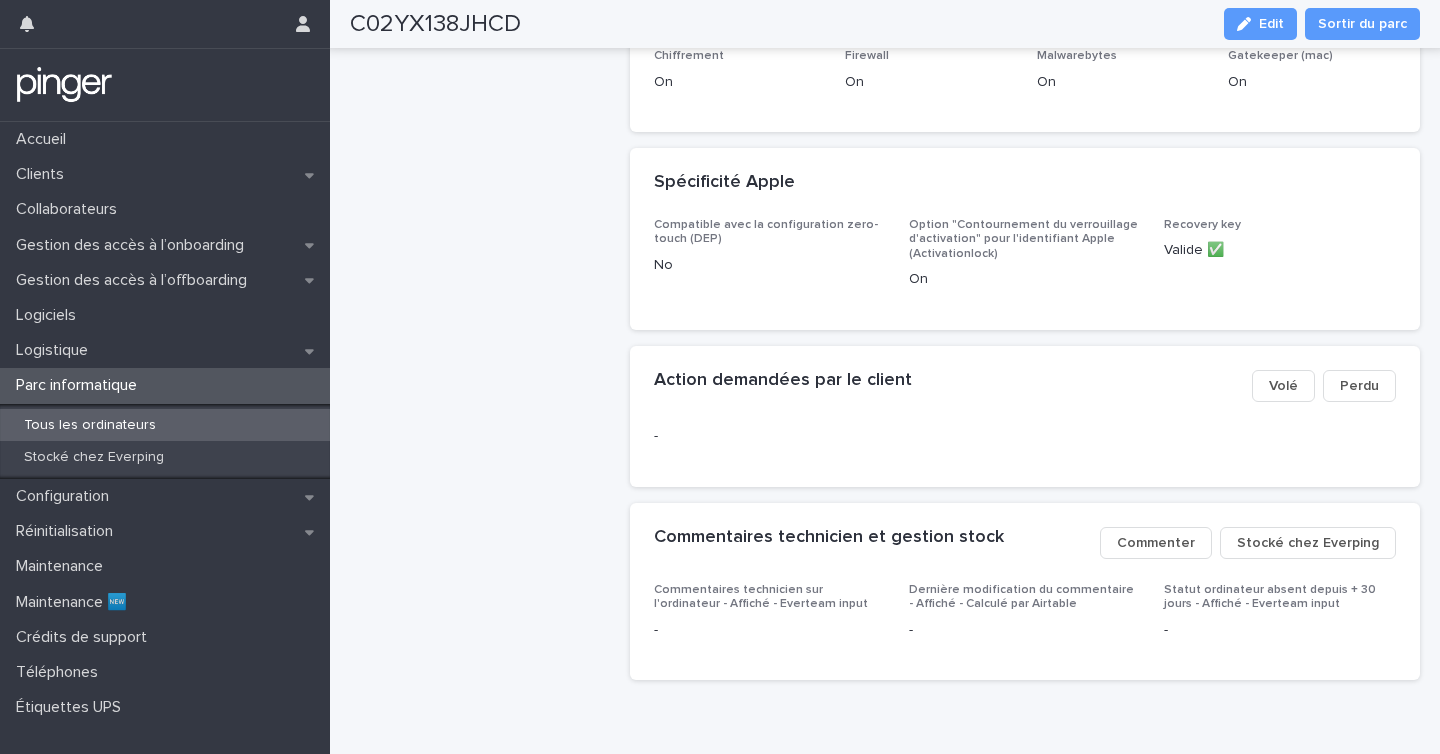 click on "Stocké chez Everping" at bounding box center (1308, 543) 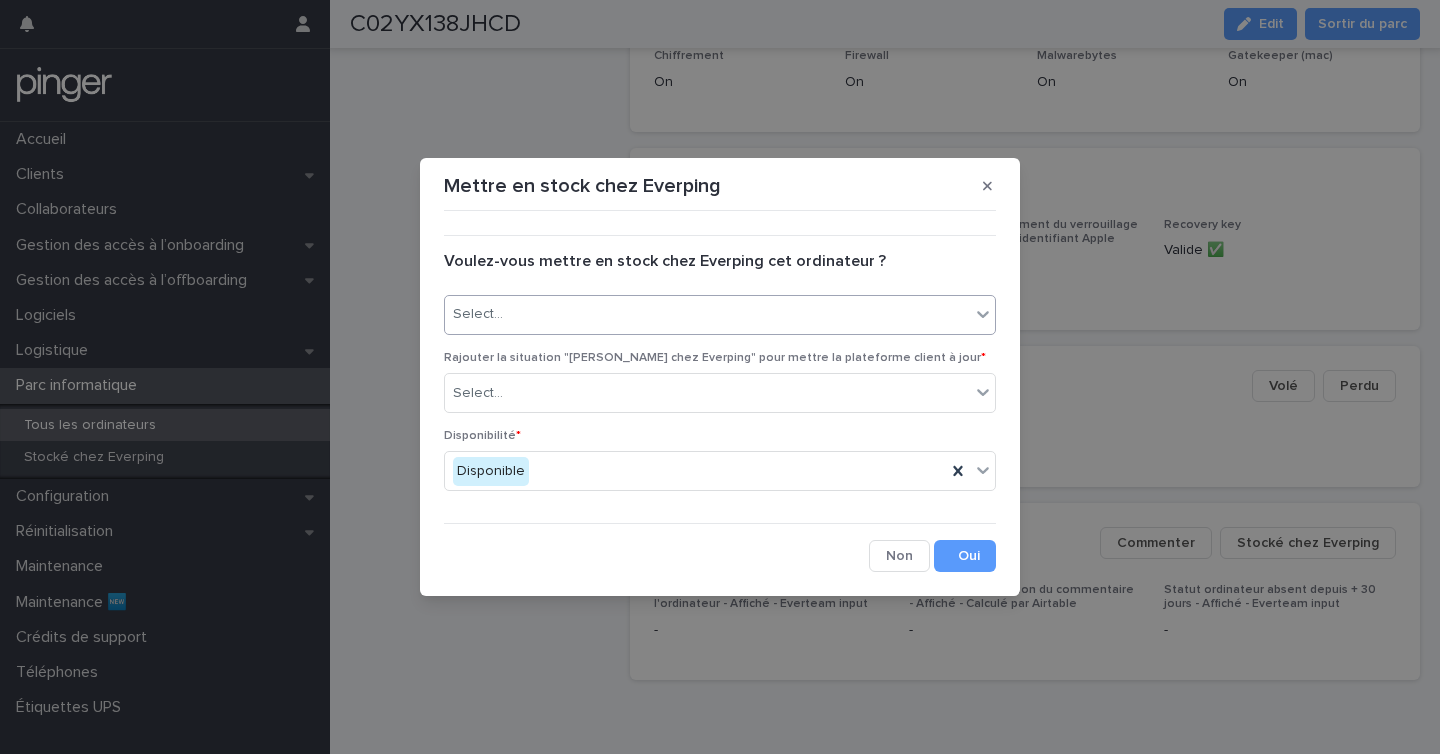 click on "Select..." at bounding box center [707, 314] 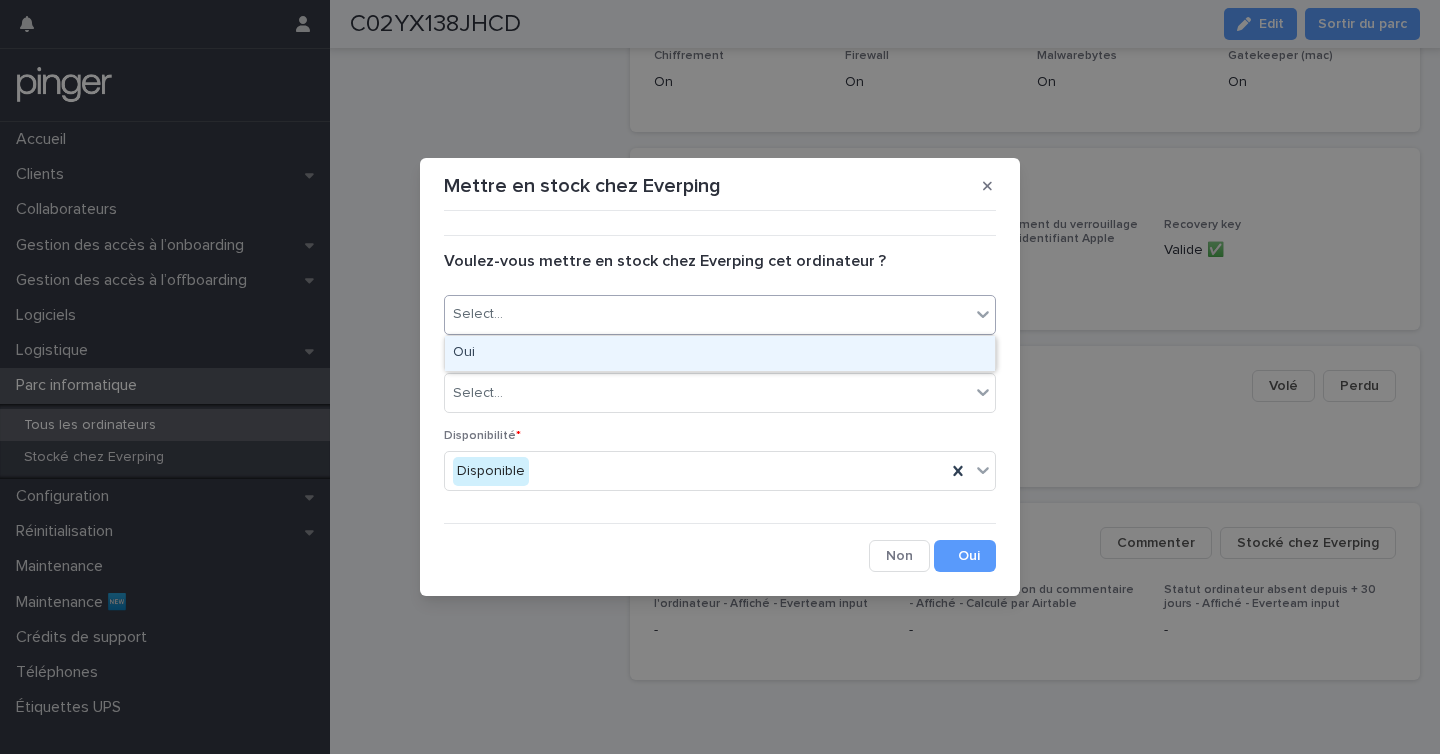 click on "Oui" at bounding box center (720, 353) 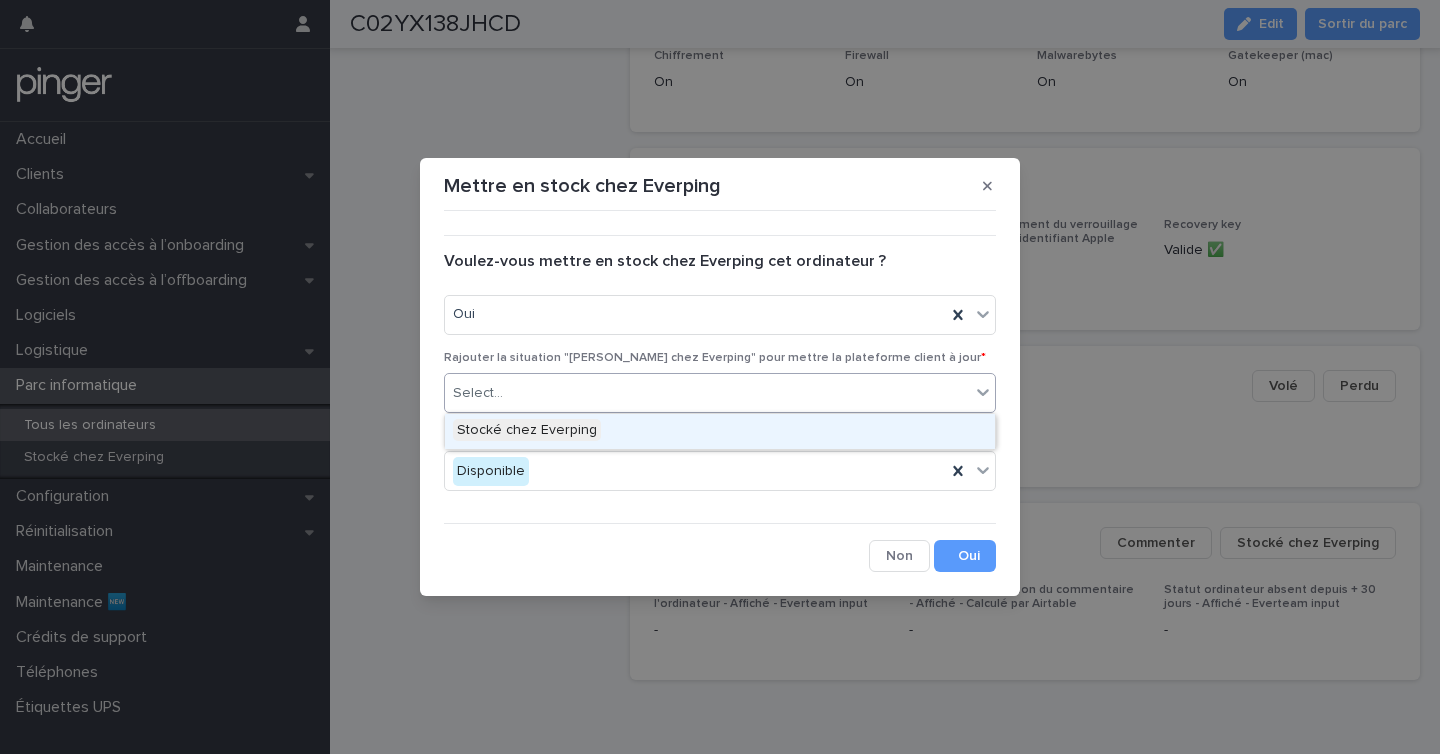 click on "Select..." at bounding box center (707, 393) 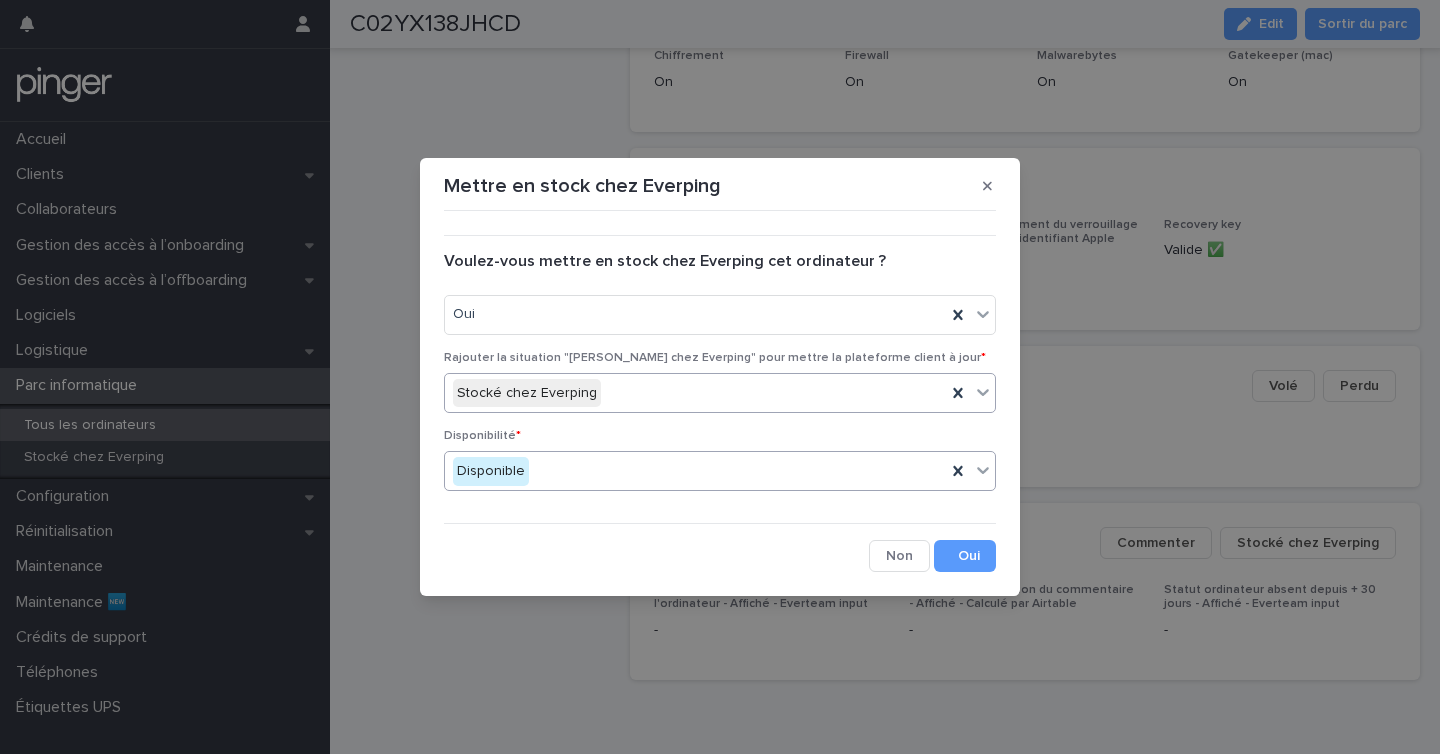 click on "Disponible" at bounding box center (695, 471) 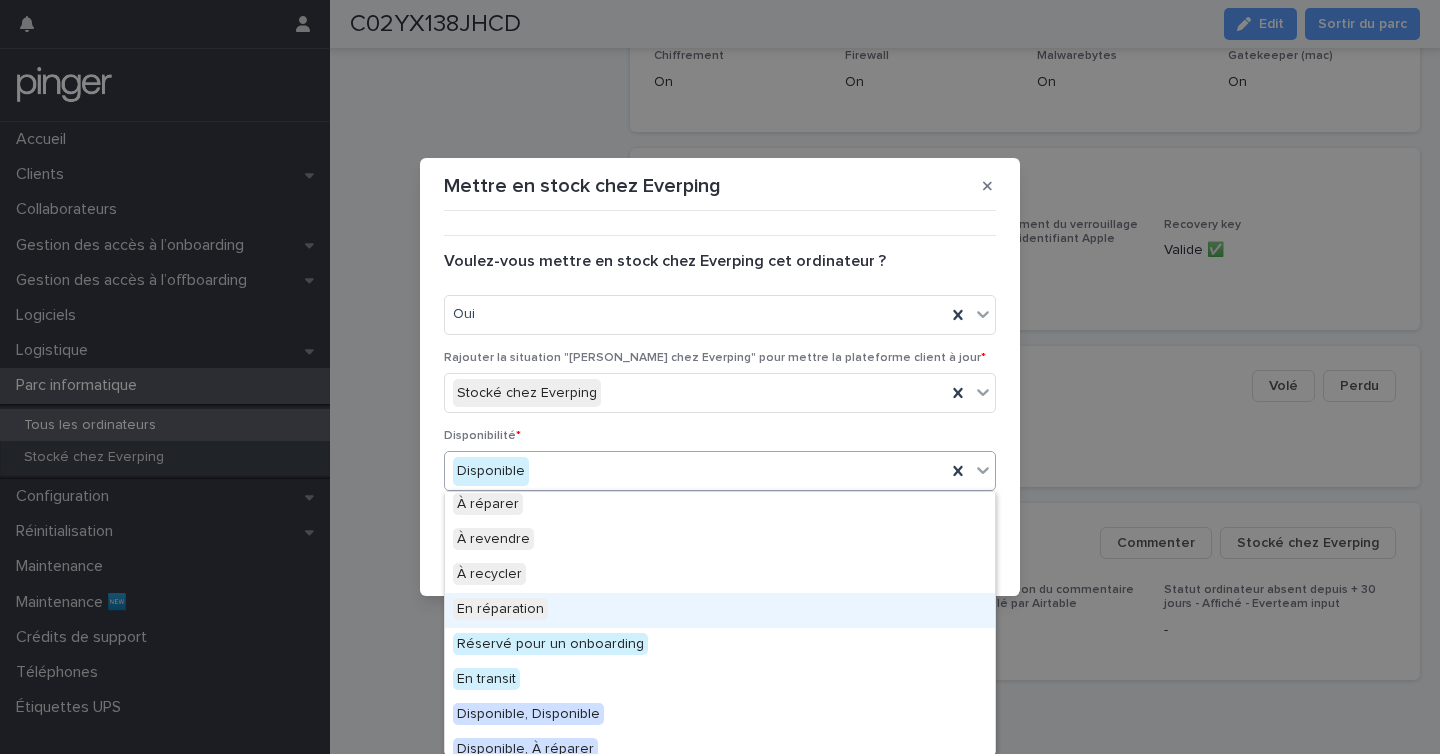 scroll, scrollTop: 52, scrollLeft: 0, axis: vertical 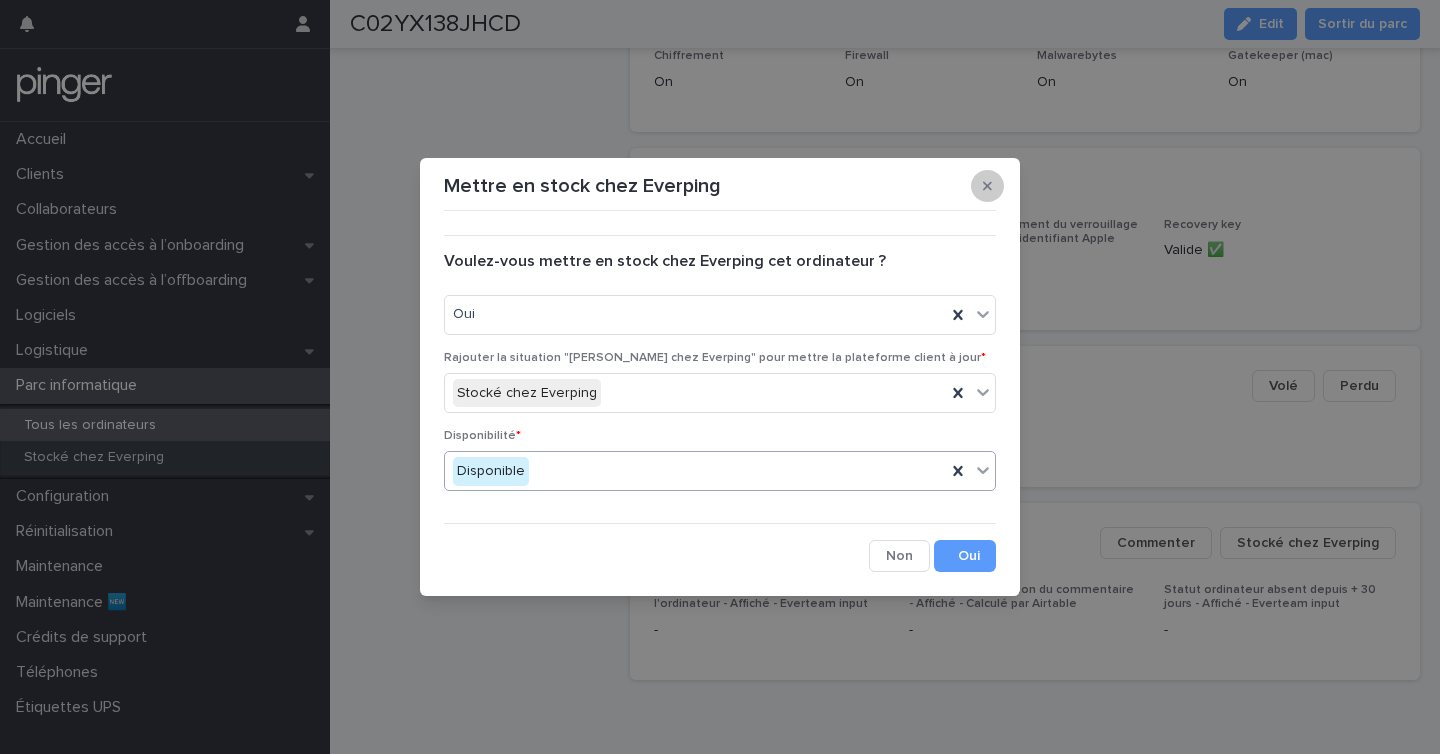 click at bounding box center (987, 186) 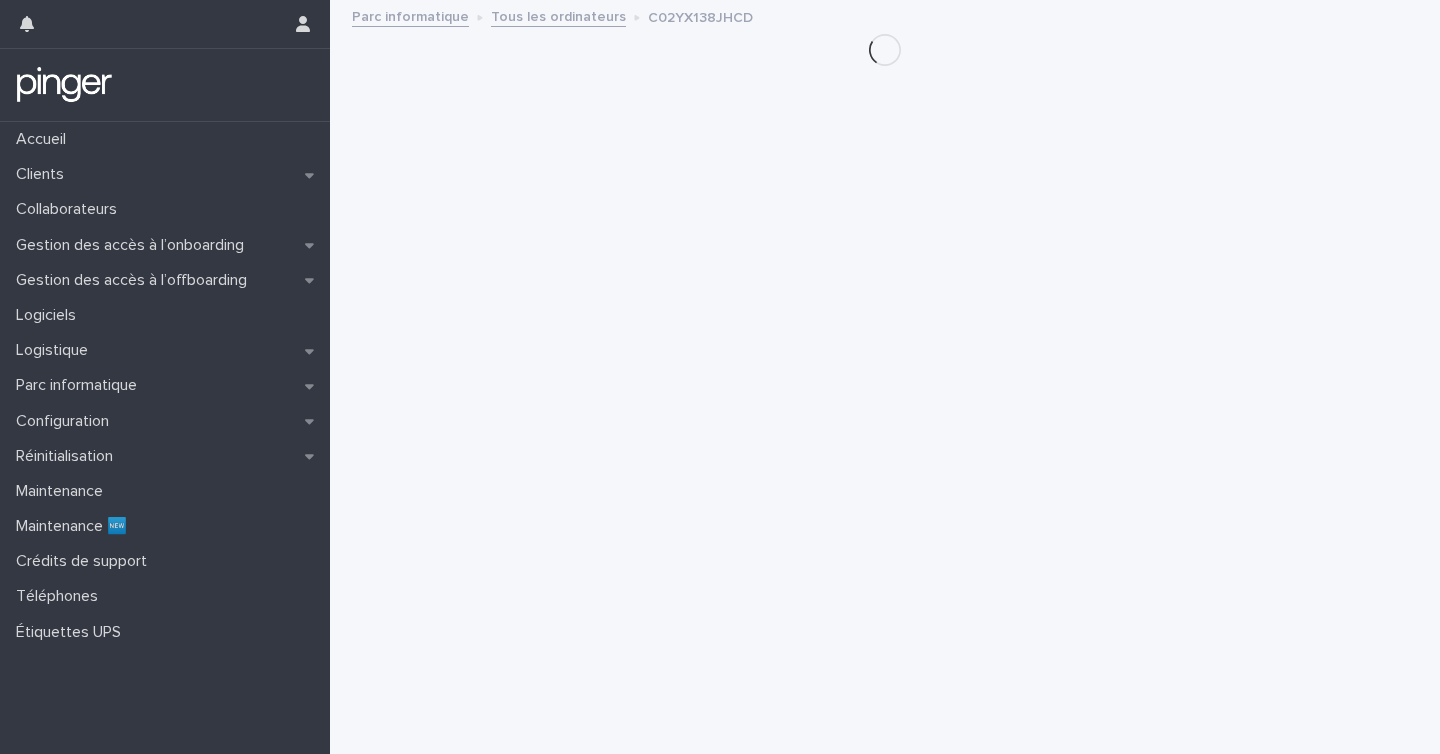 scroll, scrollTop: 0, scrollLeft: 0, axis: both 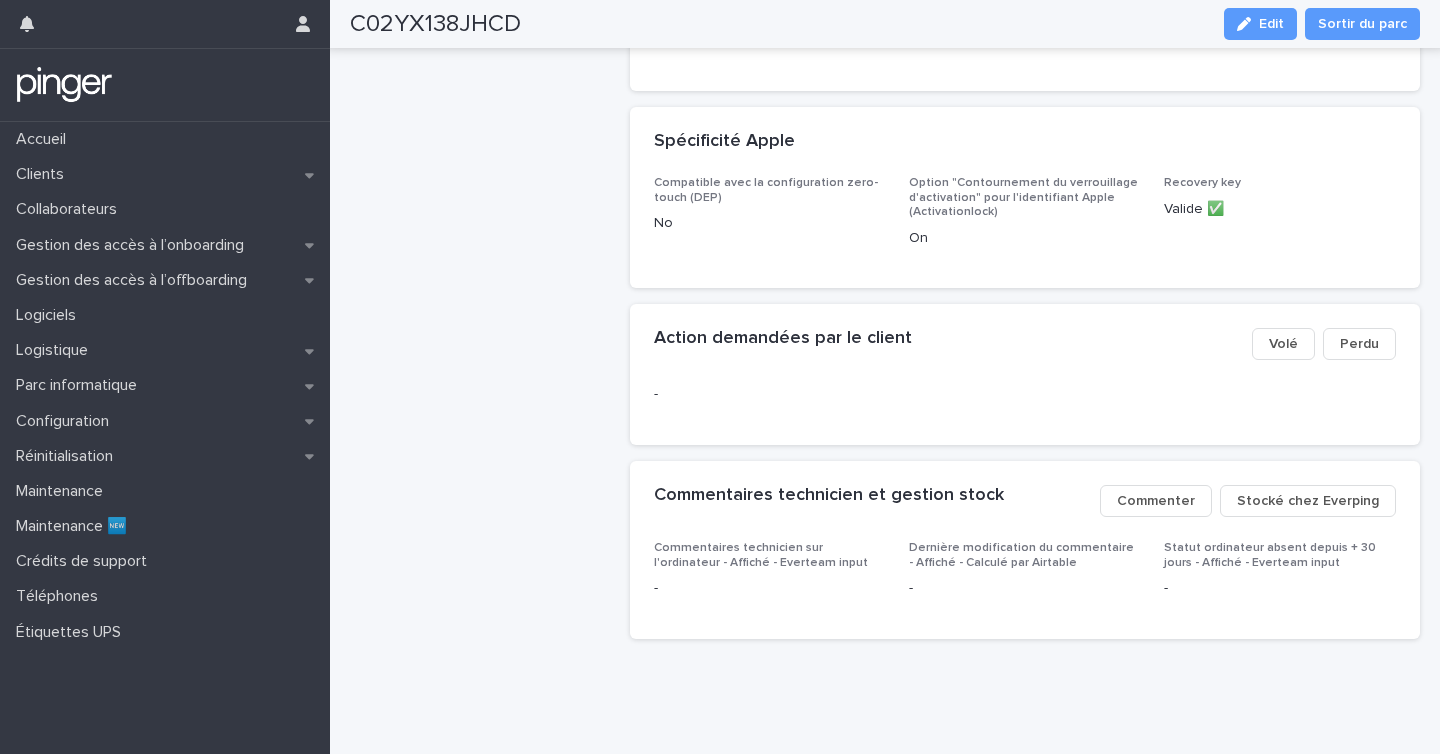 click on "Stocké chez Everping" at bounding box center [1308, 501] 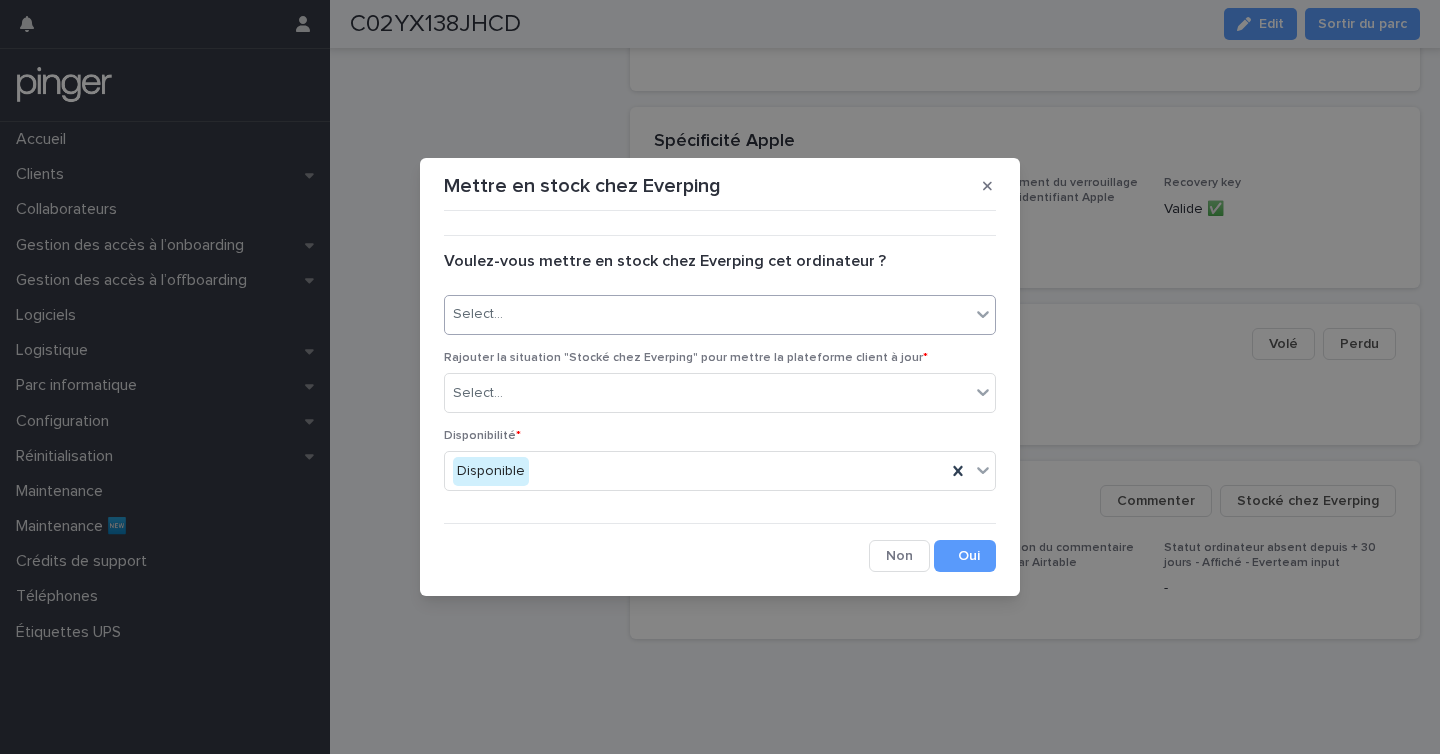 click on "Select..." at bounding box center [707, 314] 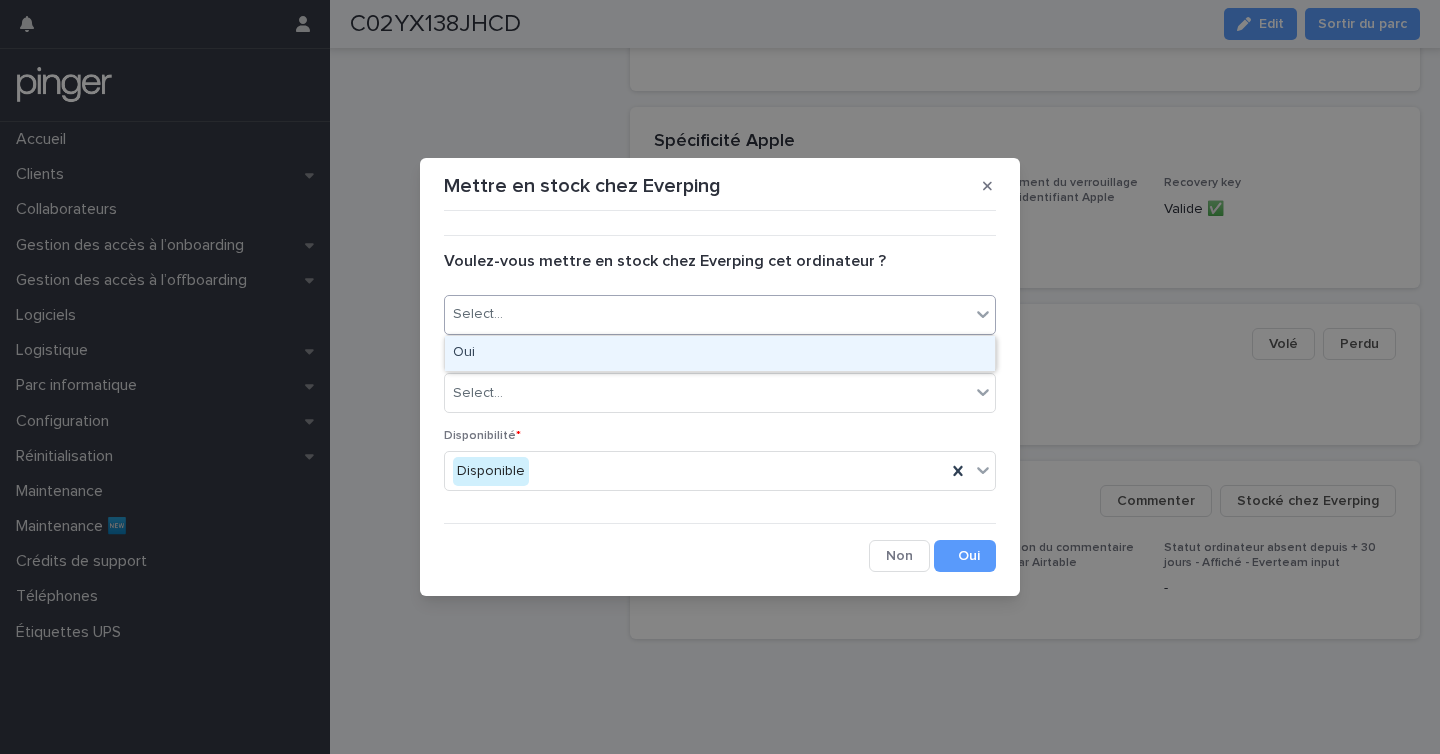 click on "Oui" at bounding box center [720, 353] 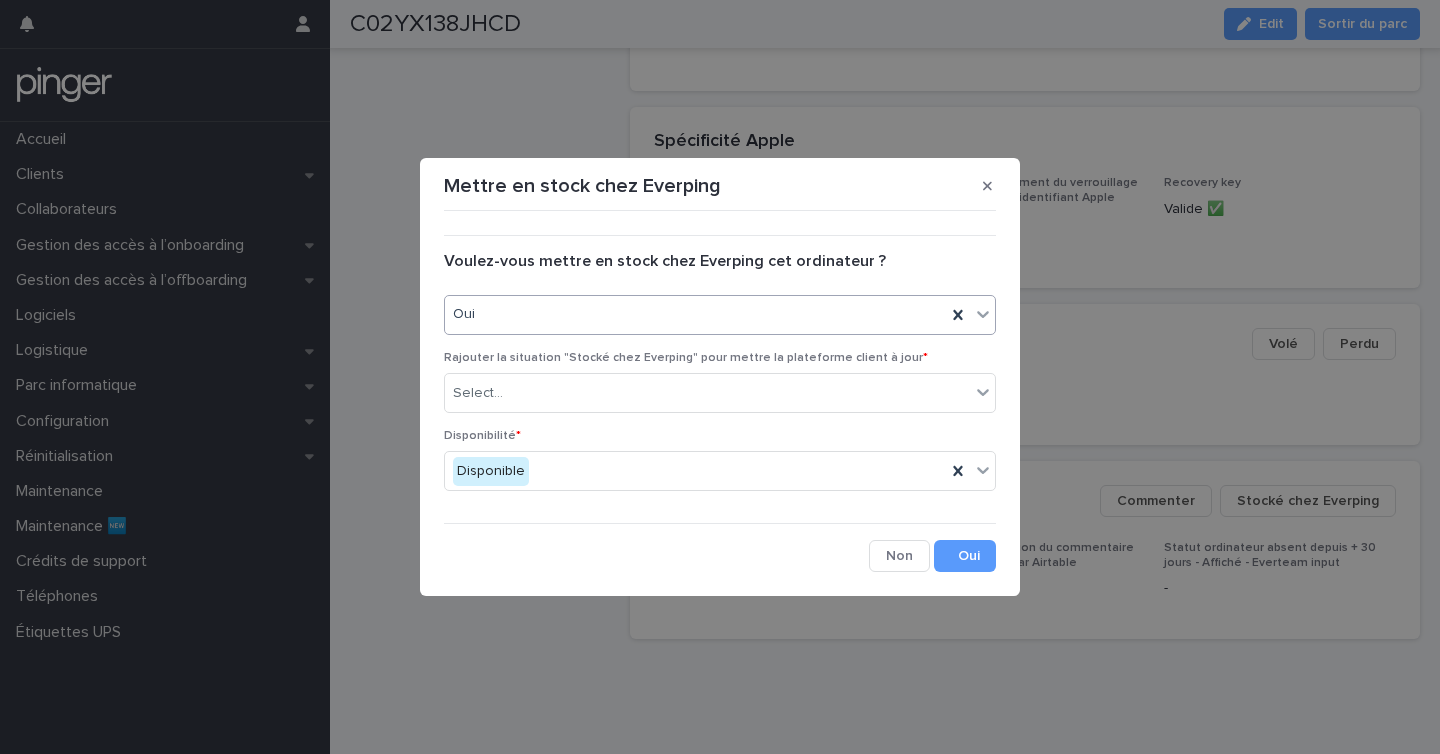 click on "Rajouter la situation "Stocké chez Everping" pour mettre la plateforme client à jour * Select..." at bounding box center [720, 390] 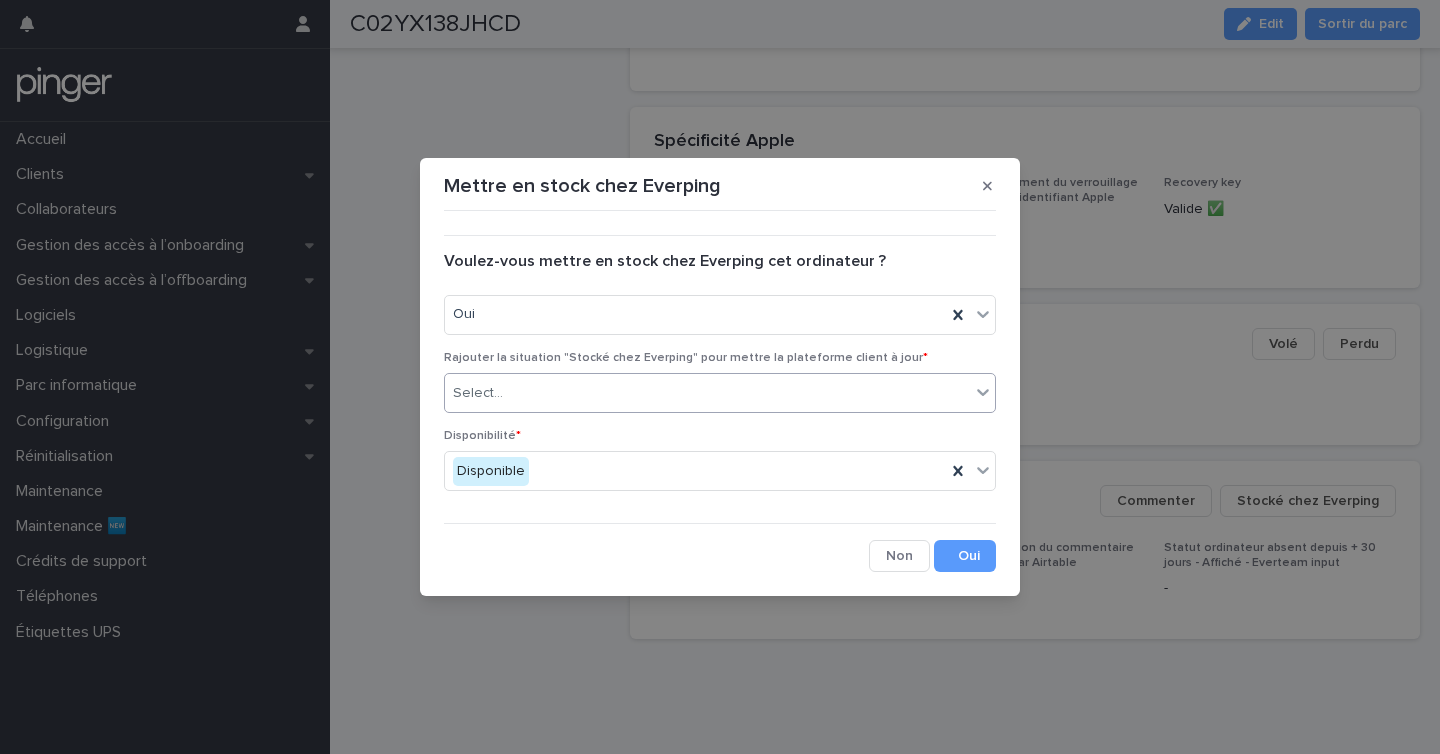 click on "Select..." at bounding box center [707, 393] 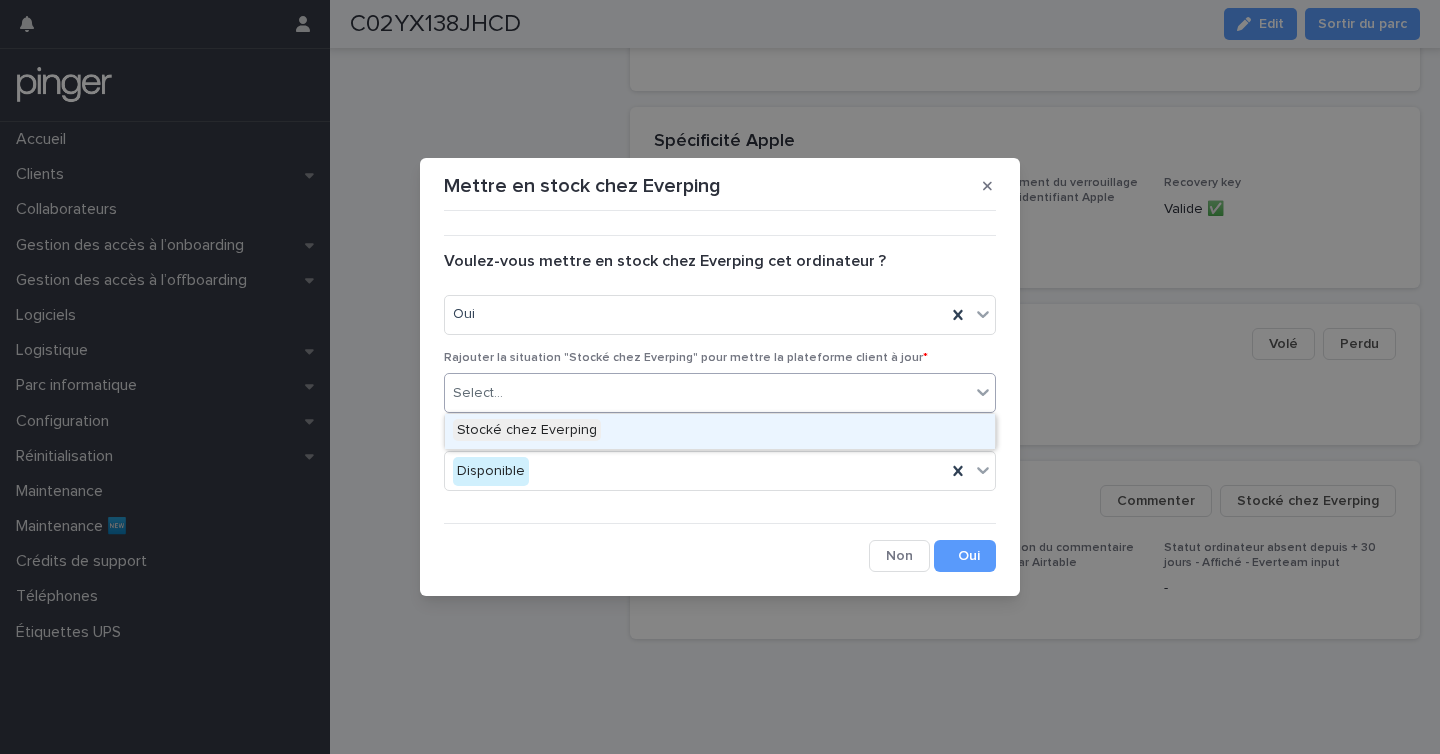 click on "Stocké chez Everping" at bounding box center (720, 431) 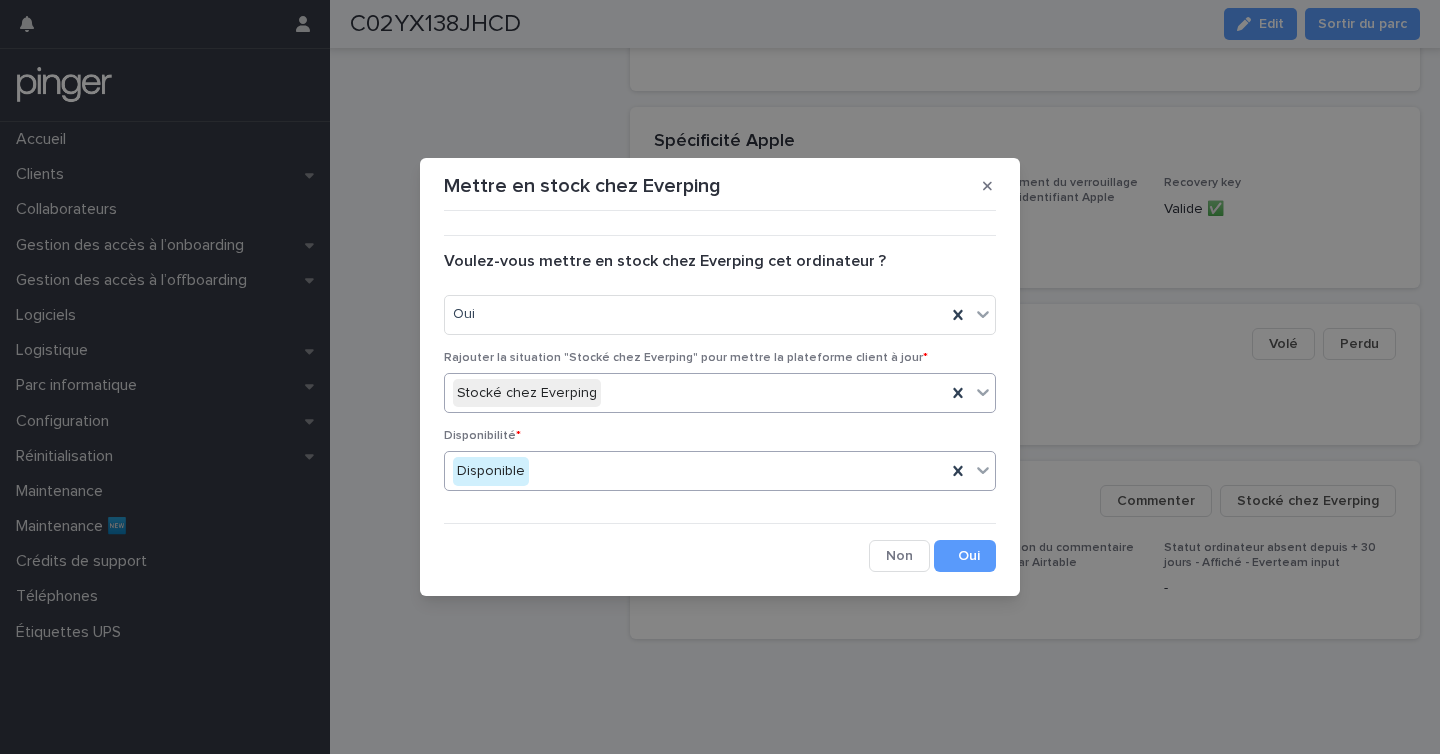 click on "Disponible" at bounding box center (695, 471) 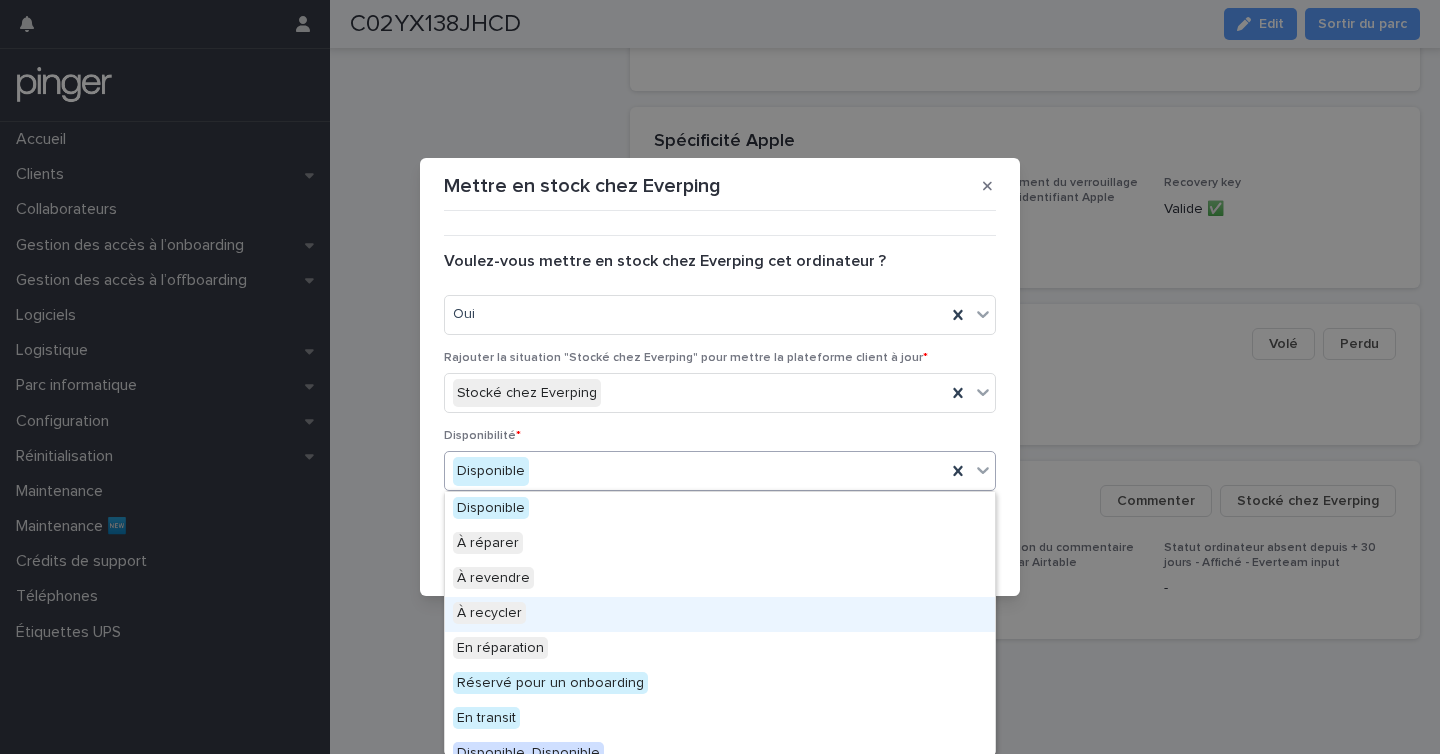 scroll, scrollTop: 52, scrollLeft: 0, axis: vertical 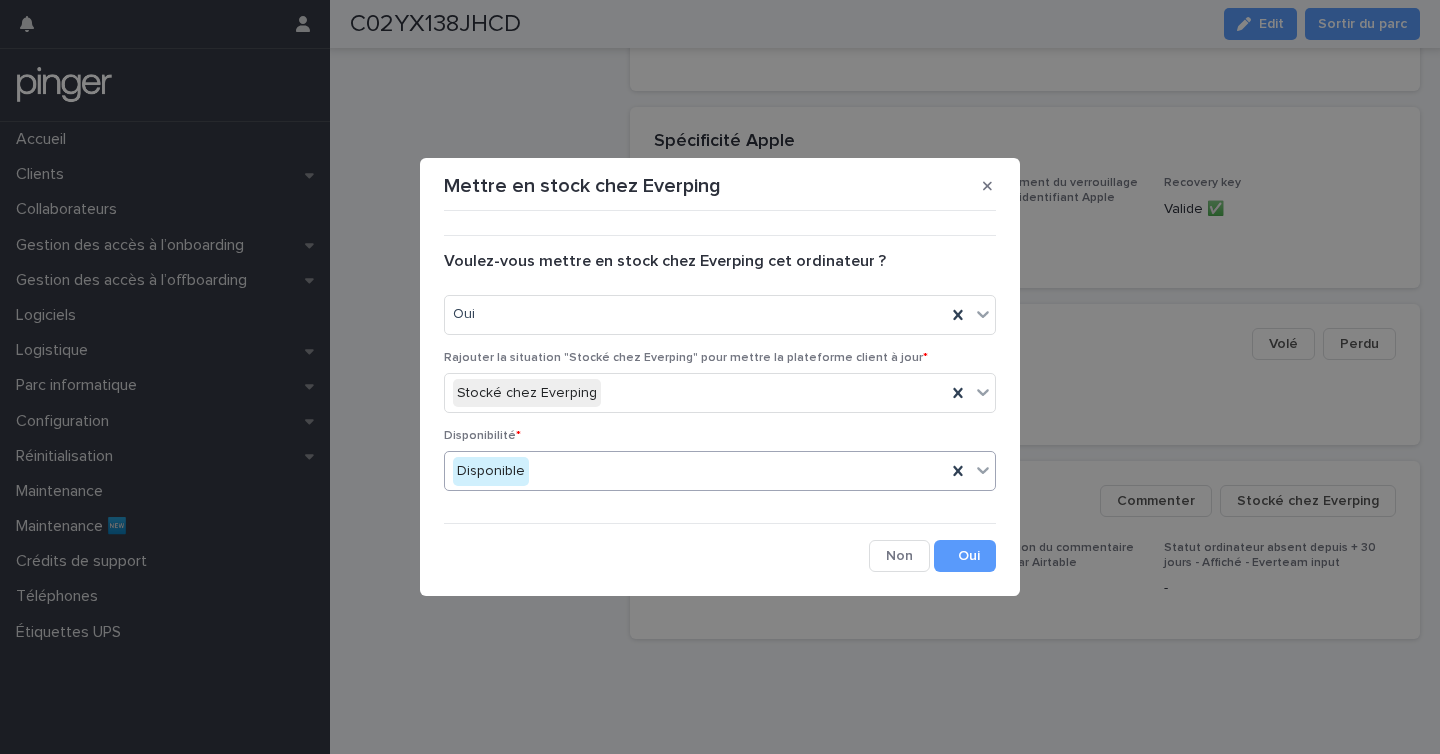 click on "Disponibilité *       0 results available. Select is focused ,type to refine list, press Down to open the menu,  Disponible" at bounding box center (720, 468) 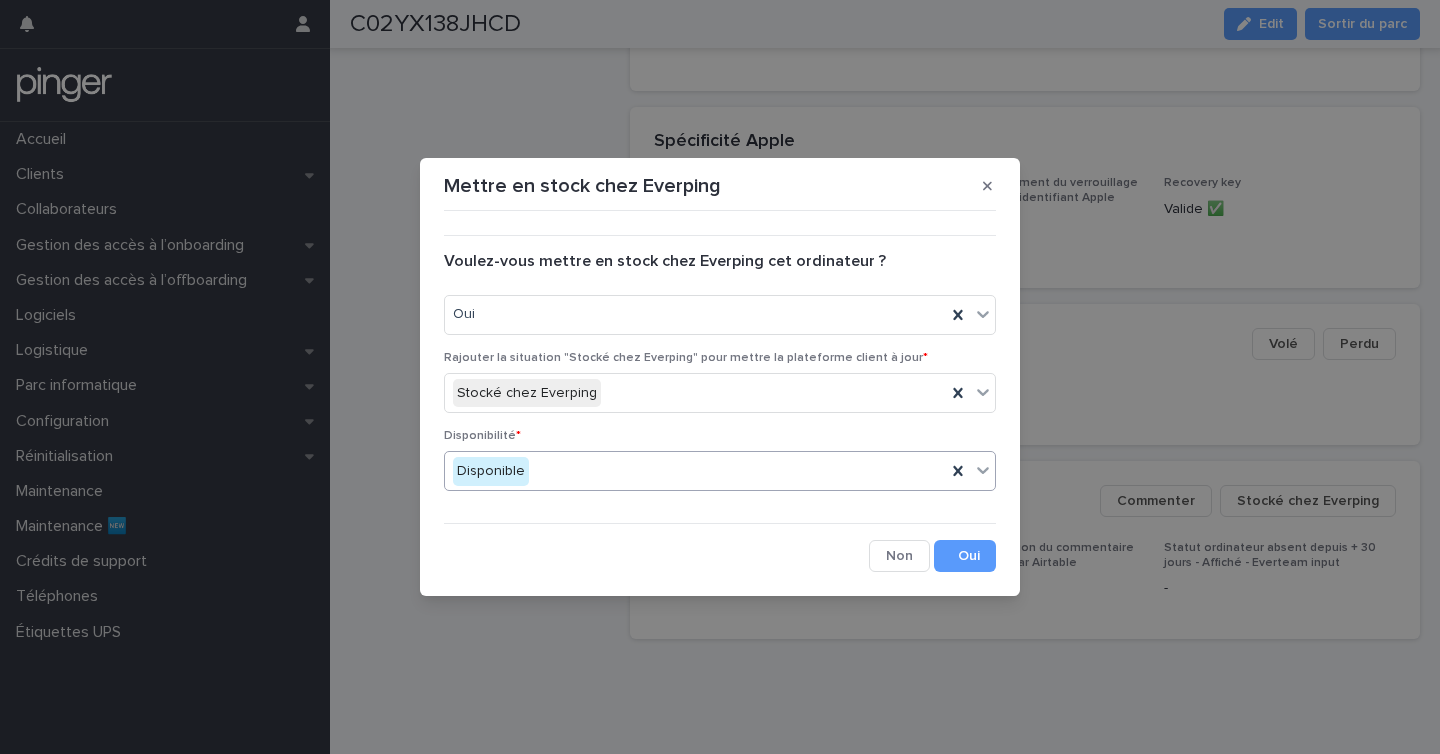 click on "Disponible" at bounding box center [695, 471] 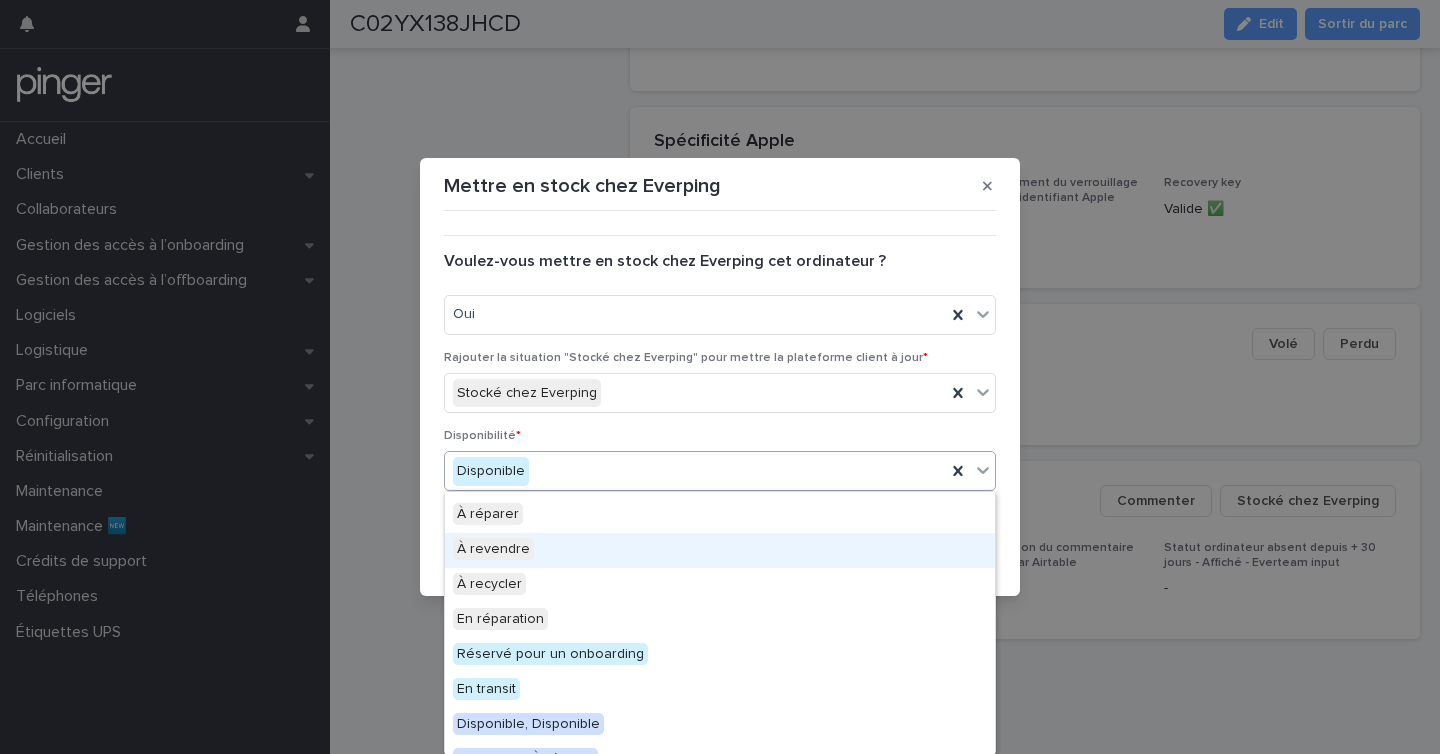 scroll, scrollTop: 20, scrollLeft: 0, axis: vertical 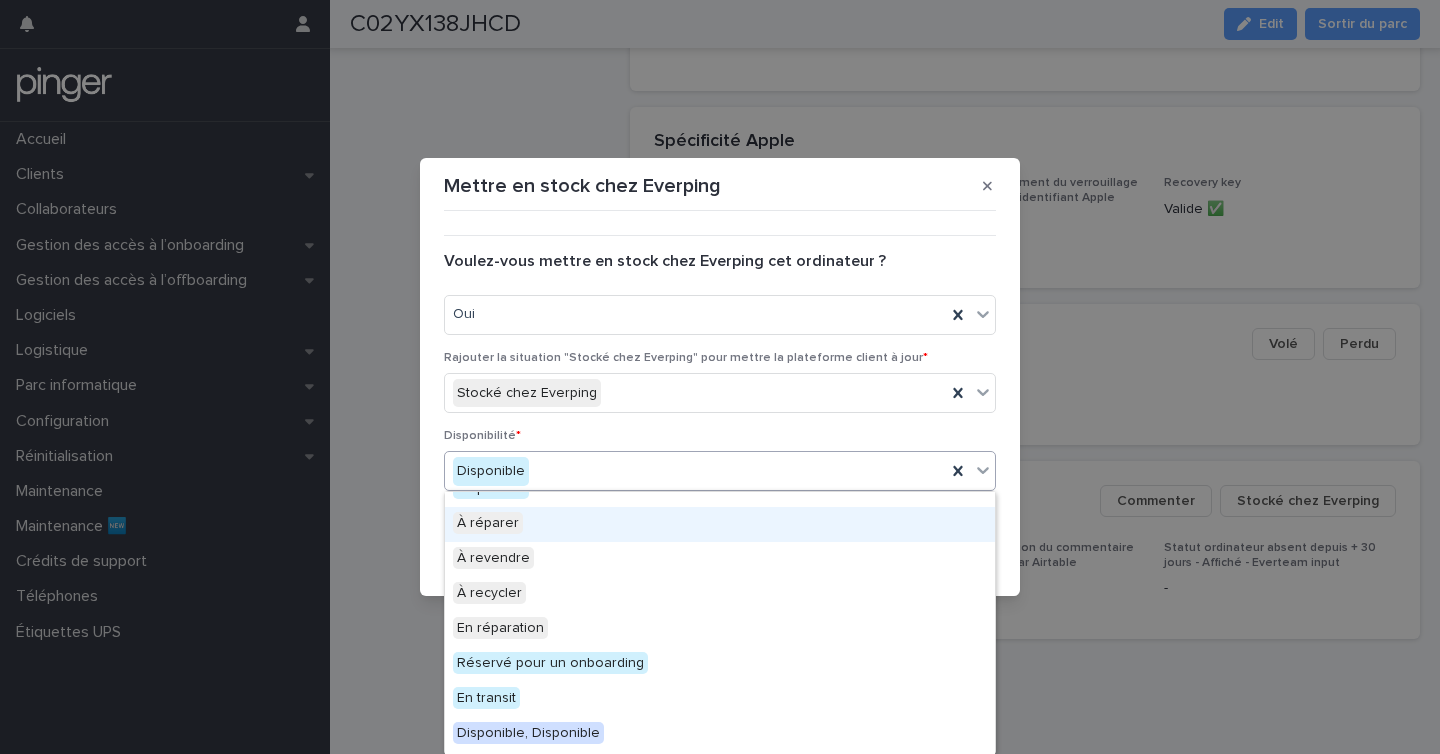 click on "À réparer" at bounding box center (720, 524) 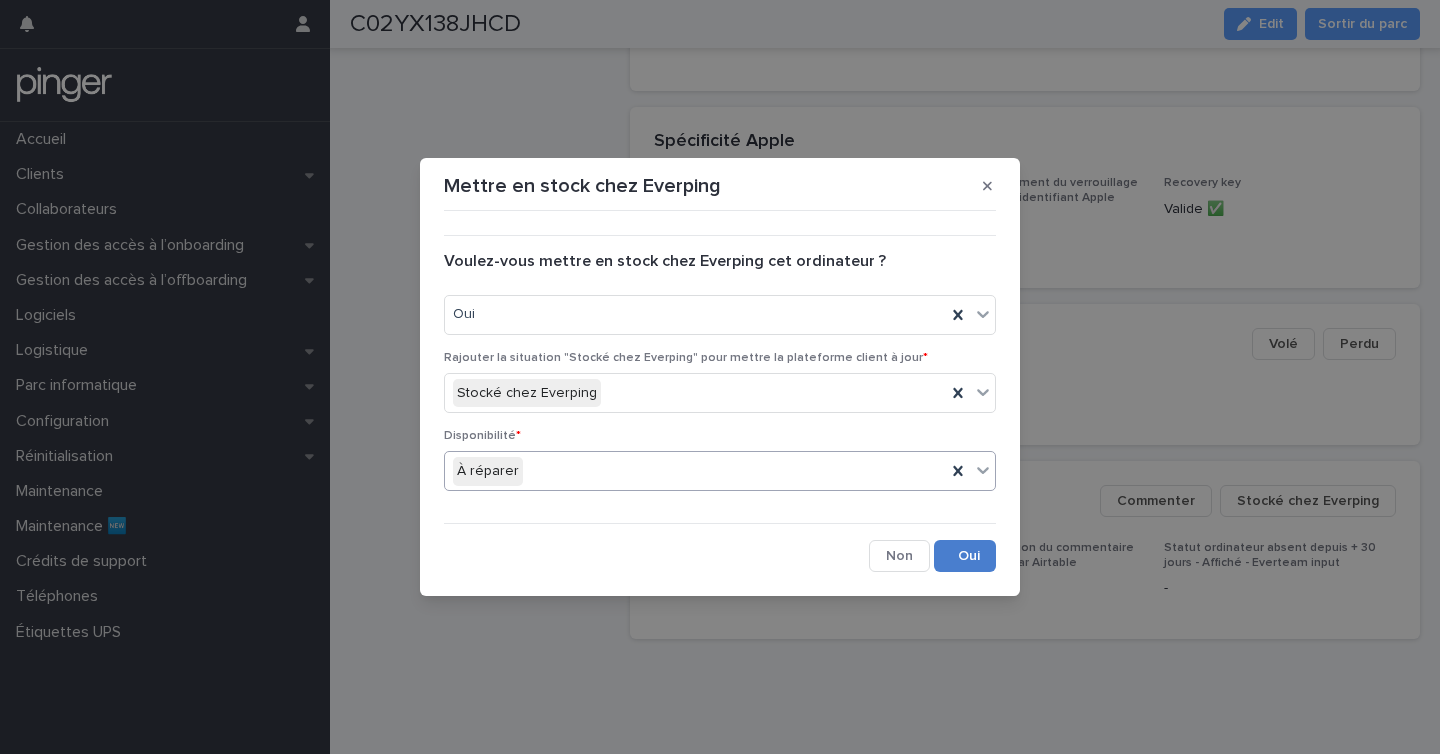click on "Save" at bounding box center (965, 556) 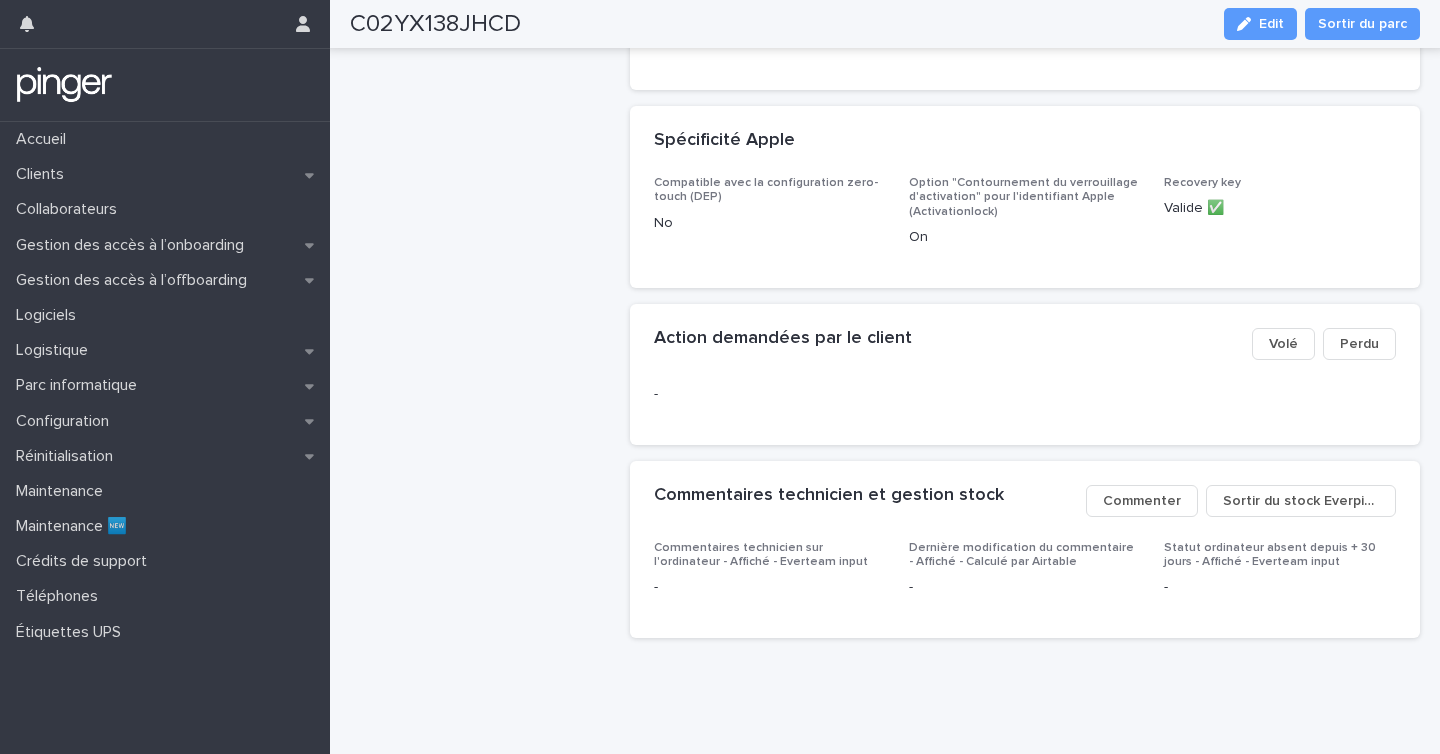 scroll, scrollTop: 1070, scrollLeft: 0, axis: vertical 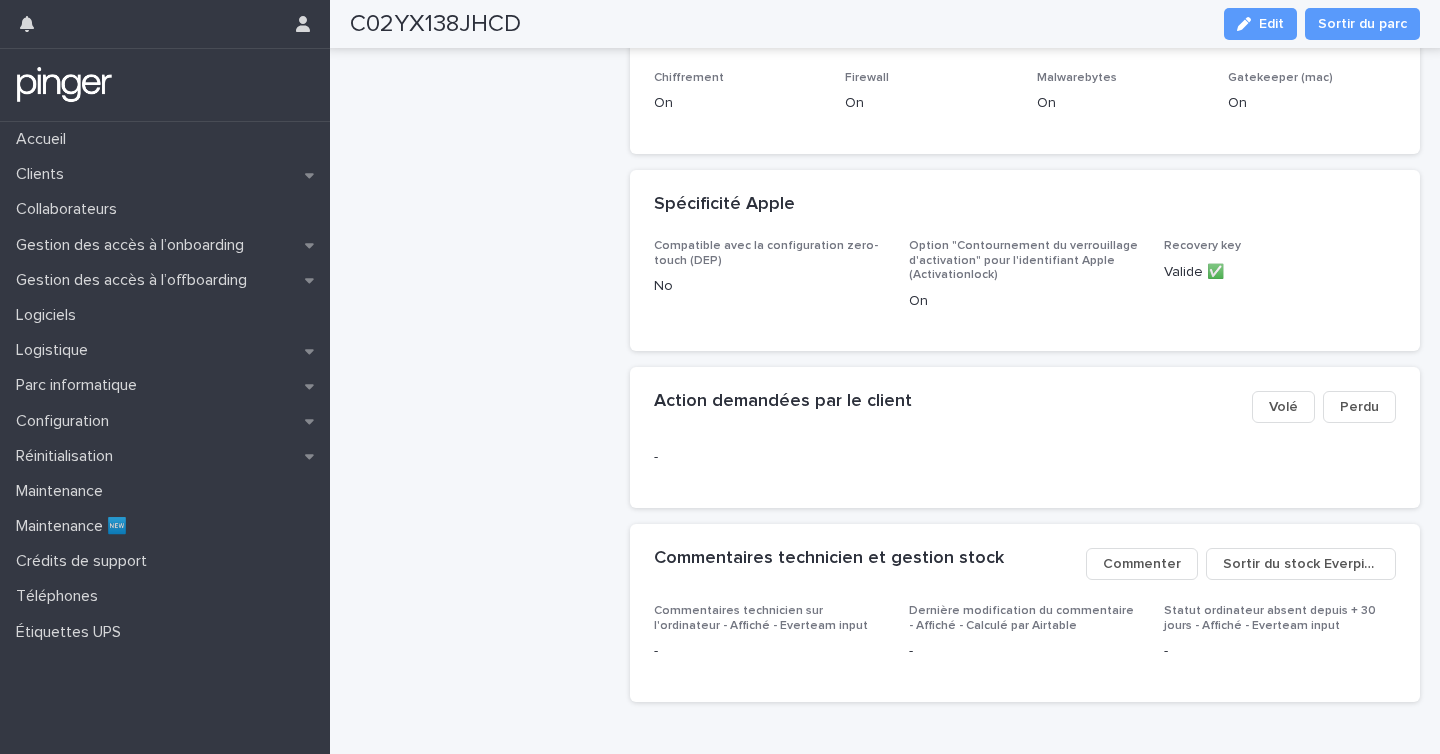 click on "Commentaires technicien et gestion stock Sortir du stock Everping Commenter" at bounding box center [1025, 564] 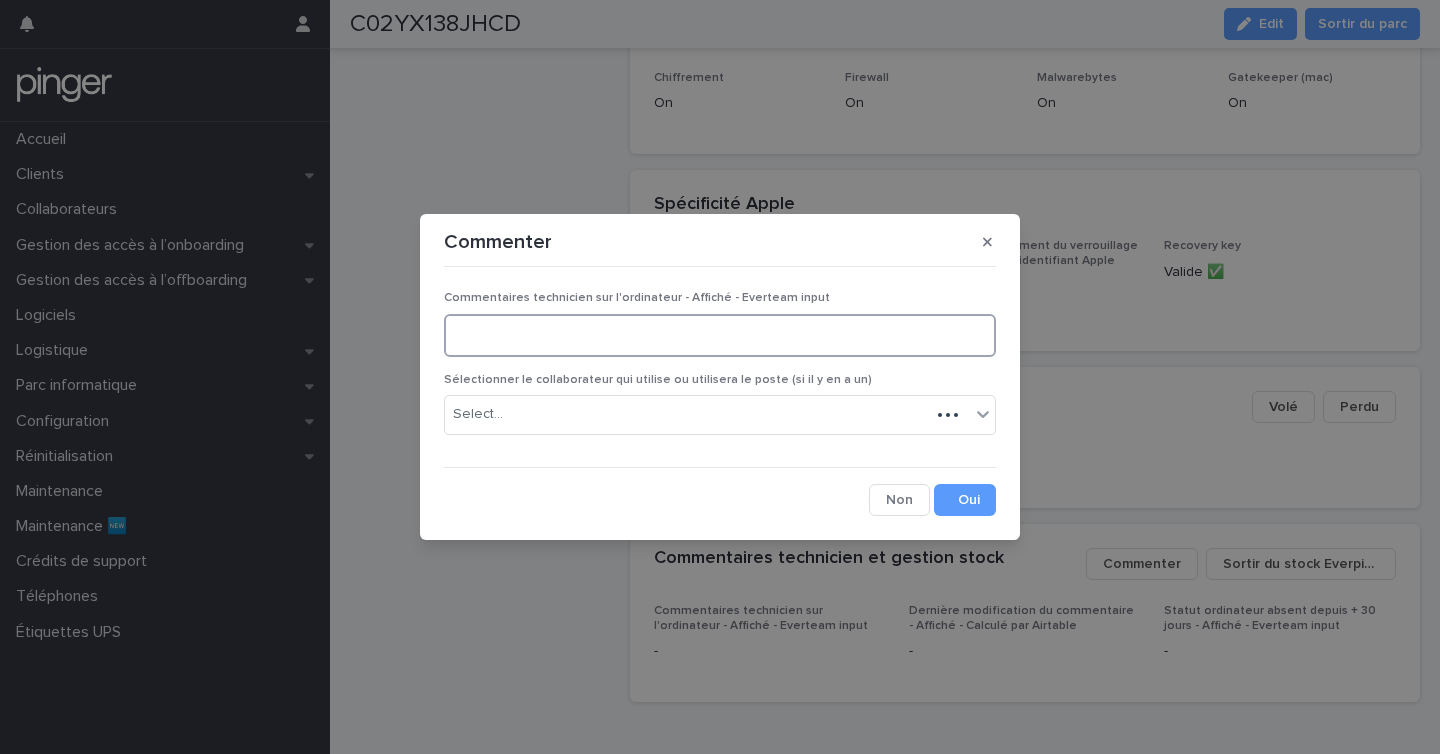 click at bounding box center (720, 335) 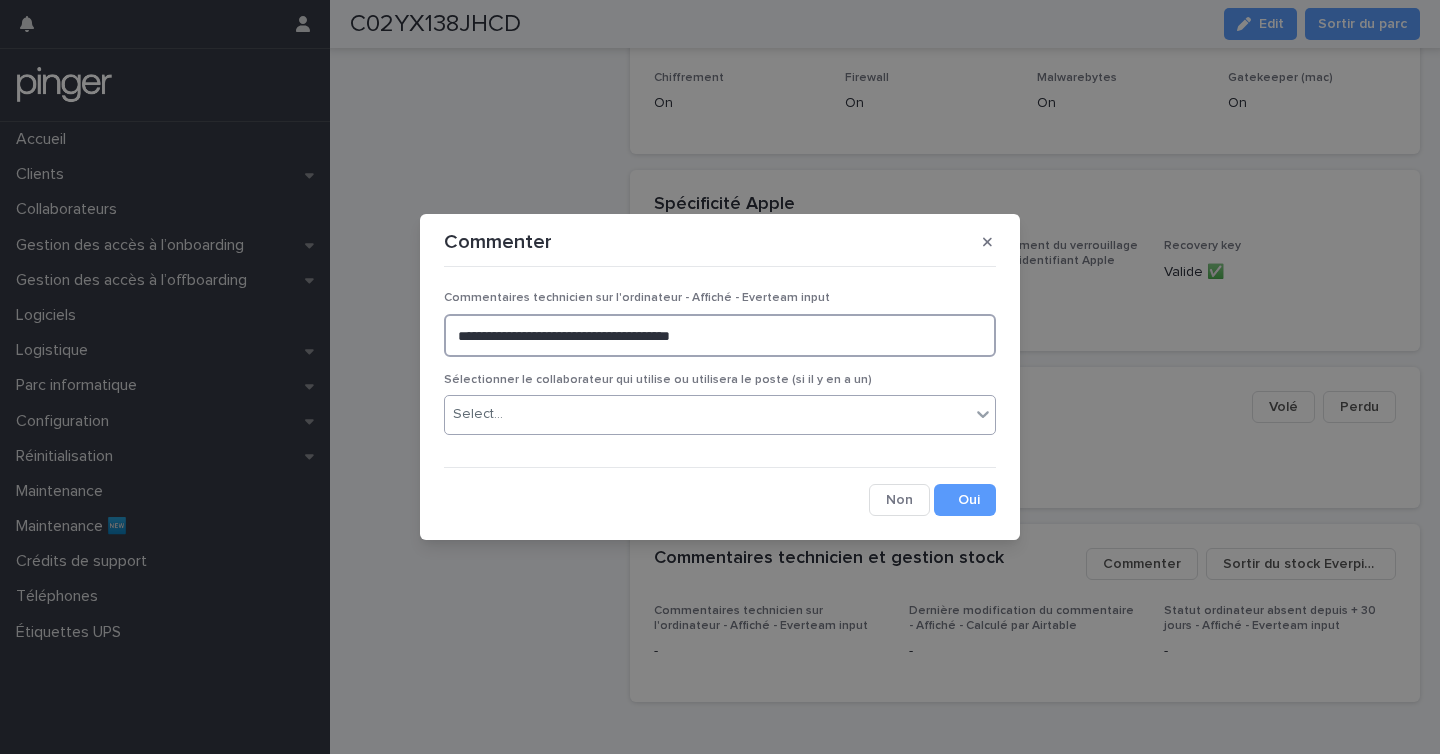 type on "**********" 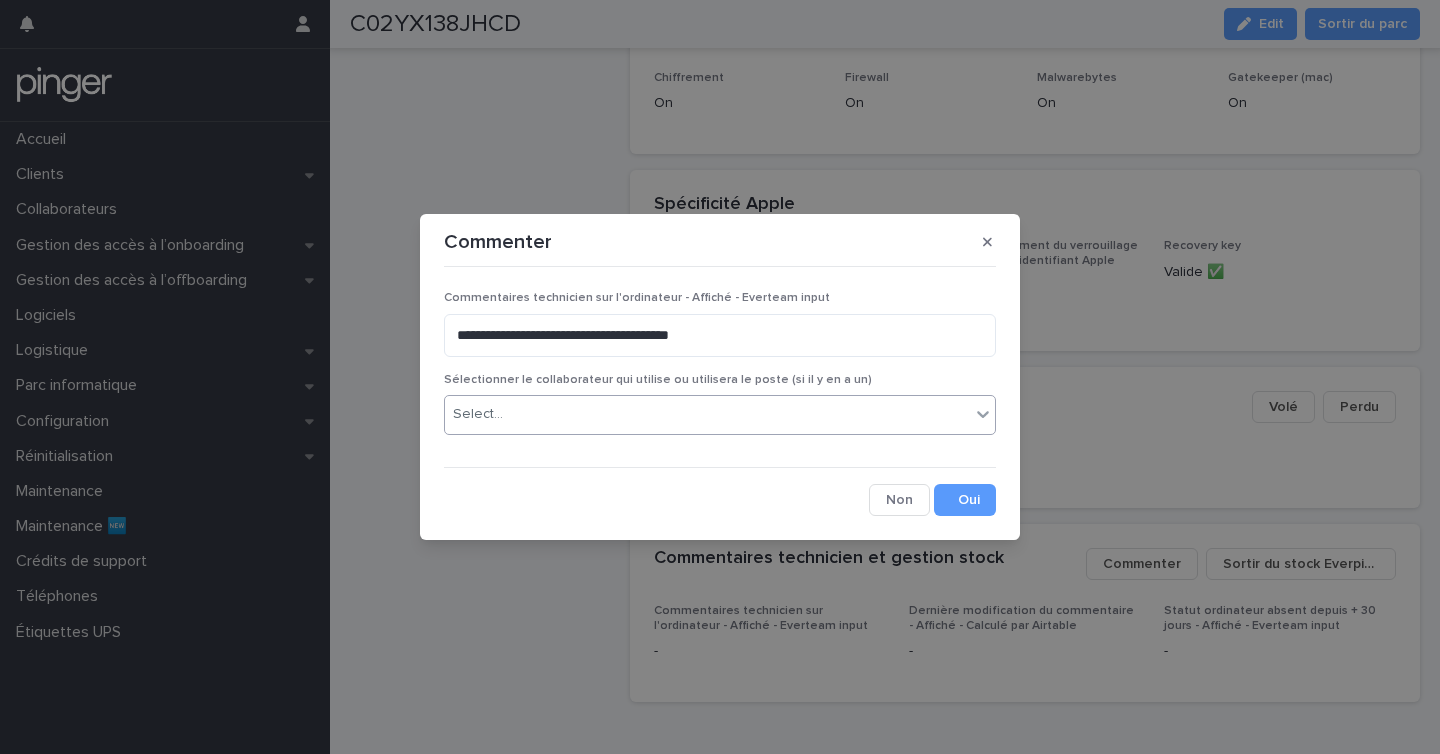 click on "Select..." at bounding box center [707, 414] 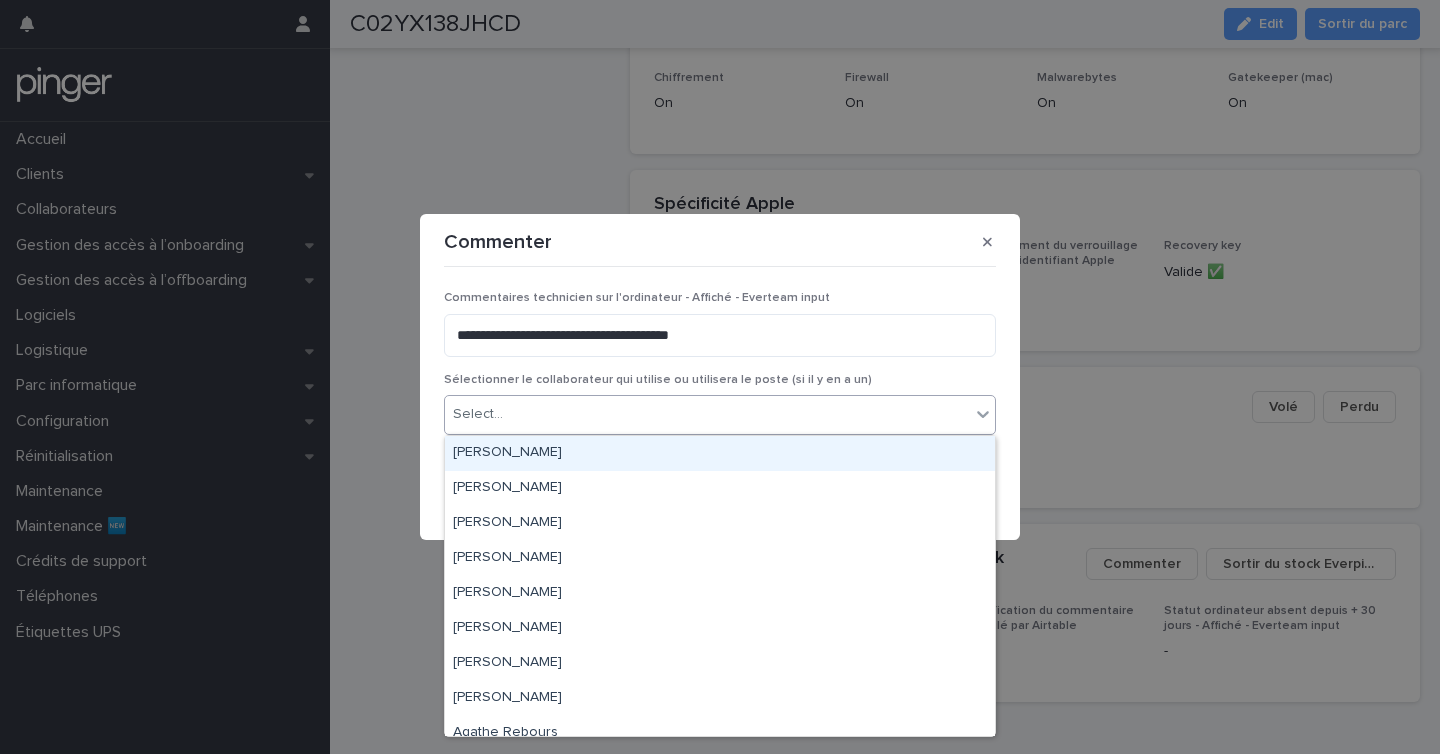 click on "Sélectionner le collaborateur qui utilise ou utilisera le poste (si il y en a un)" at bounding box center [720, 380] 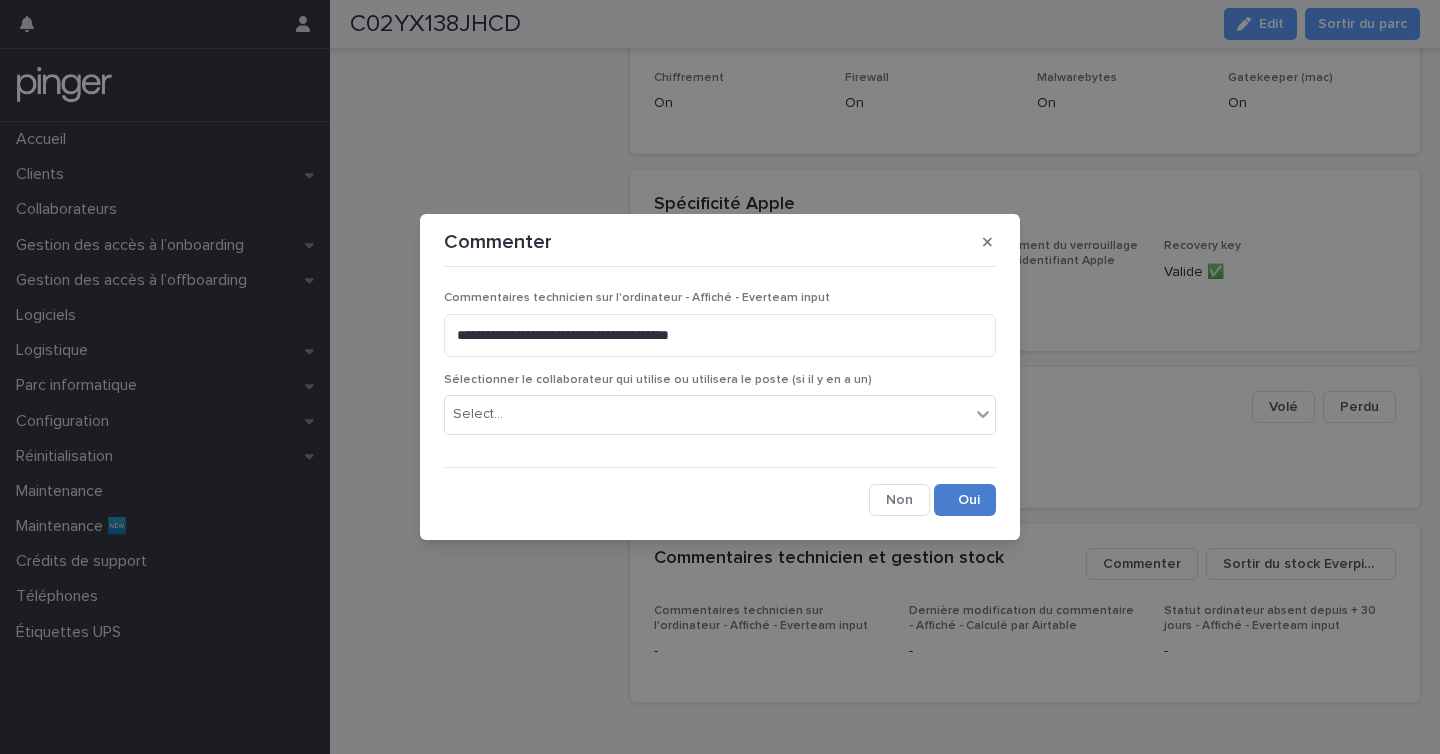 click on "Save" at bounding box center [965, 500] 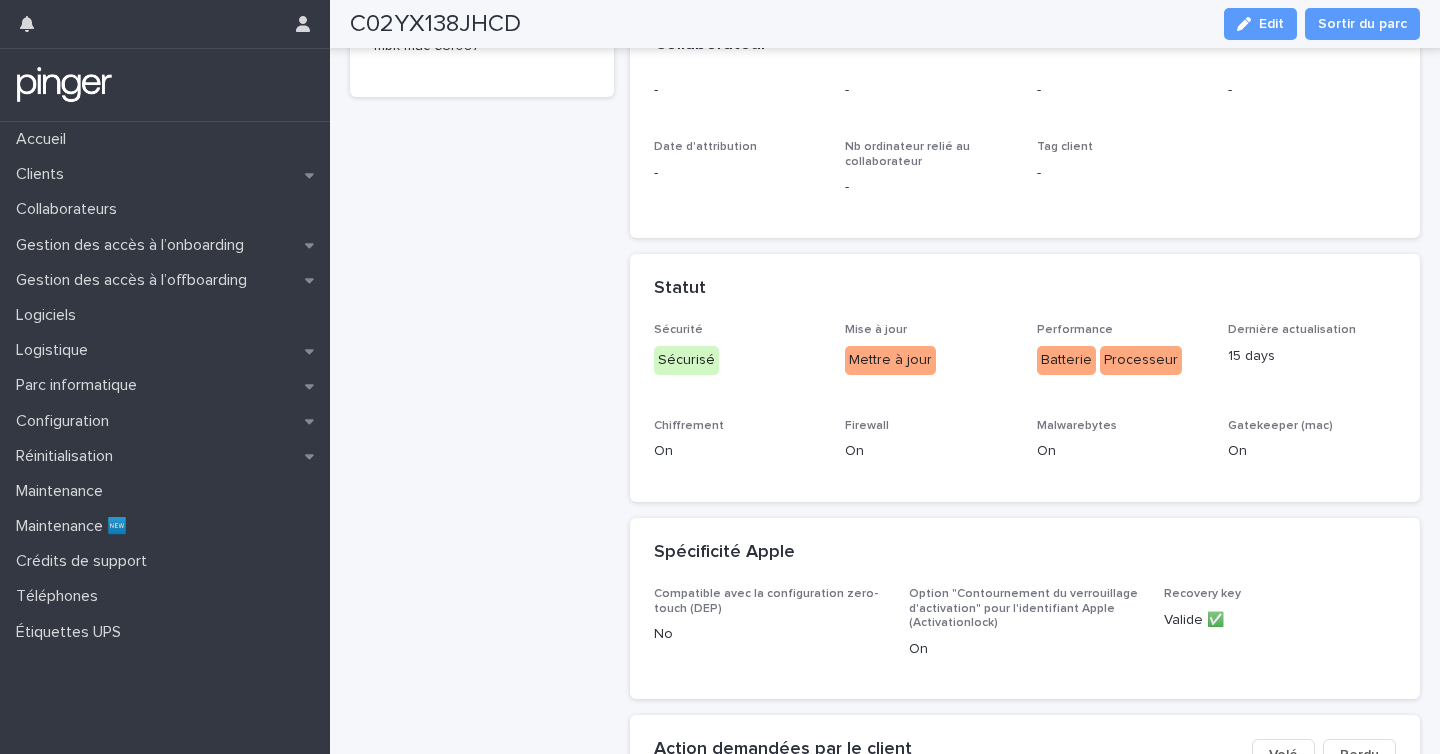 scroll, scrollTop: 703, scrollLeft: 0, axis: vertical 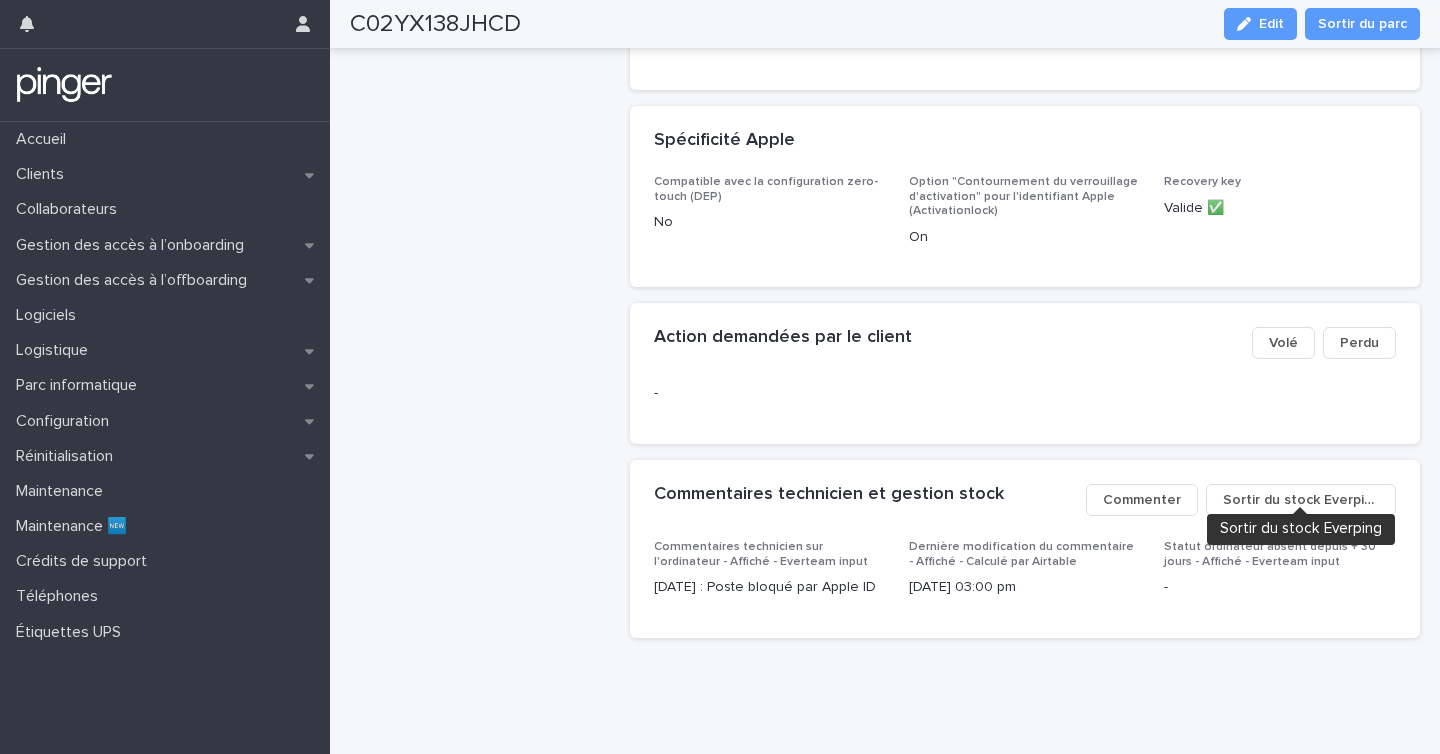 click on "Commenter" at bounding box center [1142, 500] 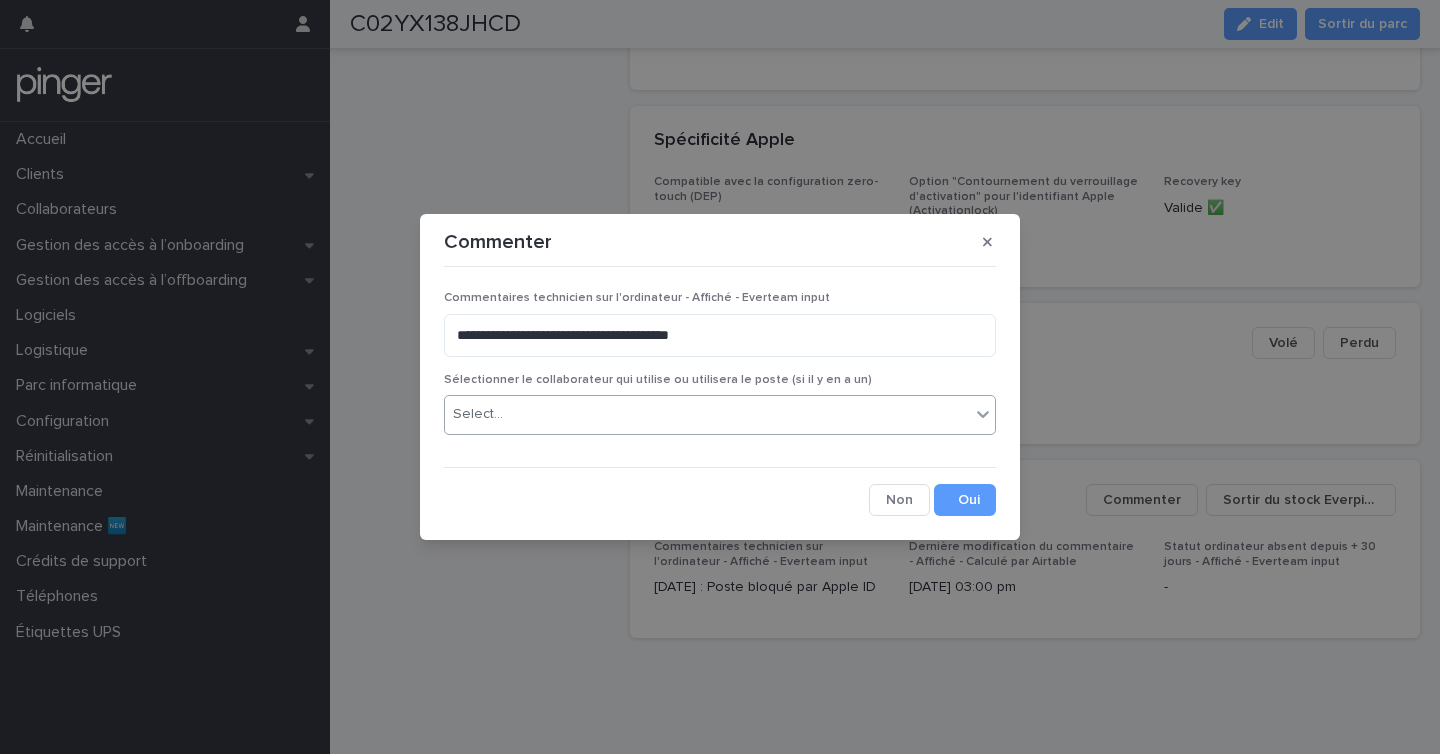 click on "Select..." at bounding box center [707, 414] 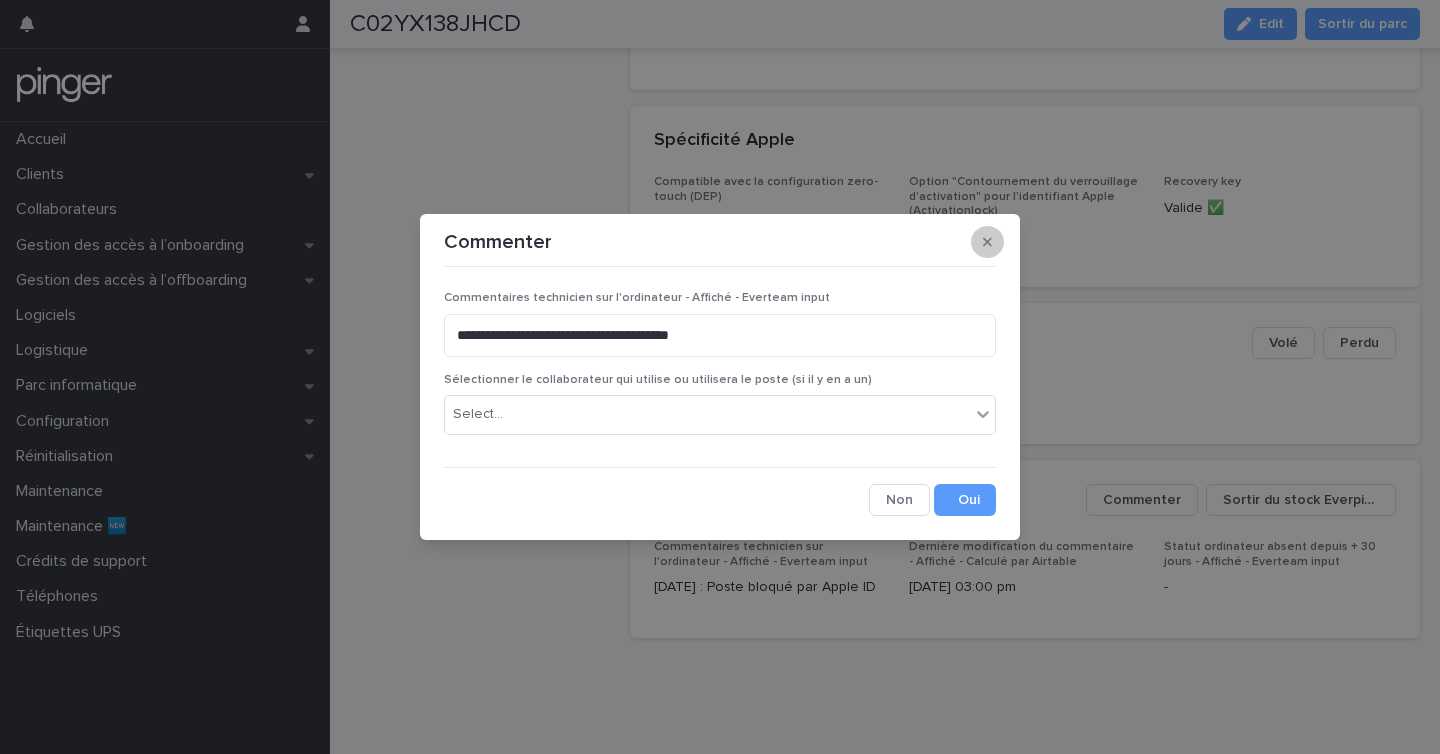 click 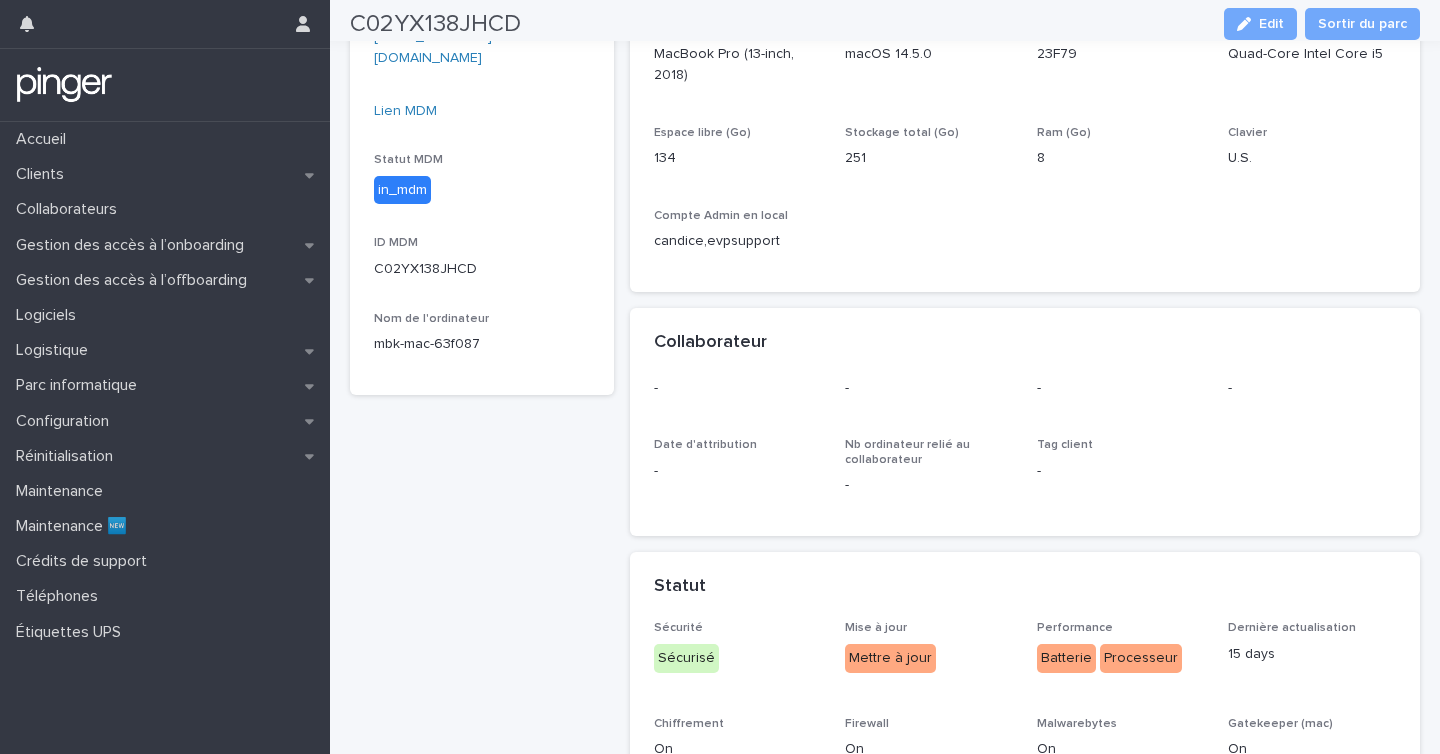 scroll, scrollTop: 433, scrollLeft: 0, axis: vertical 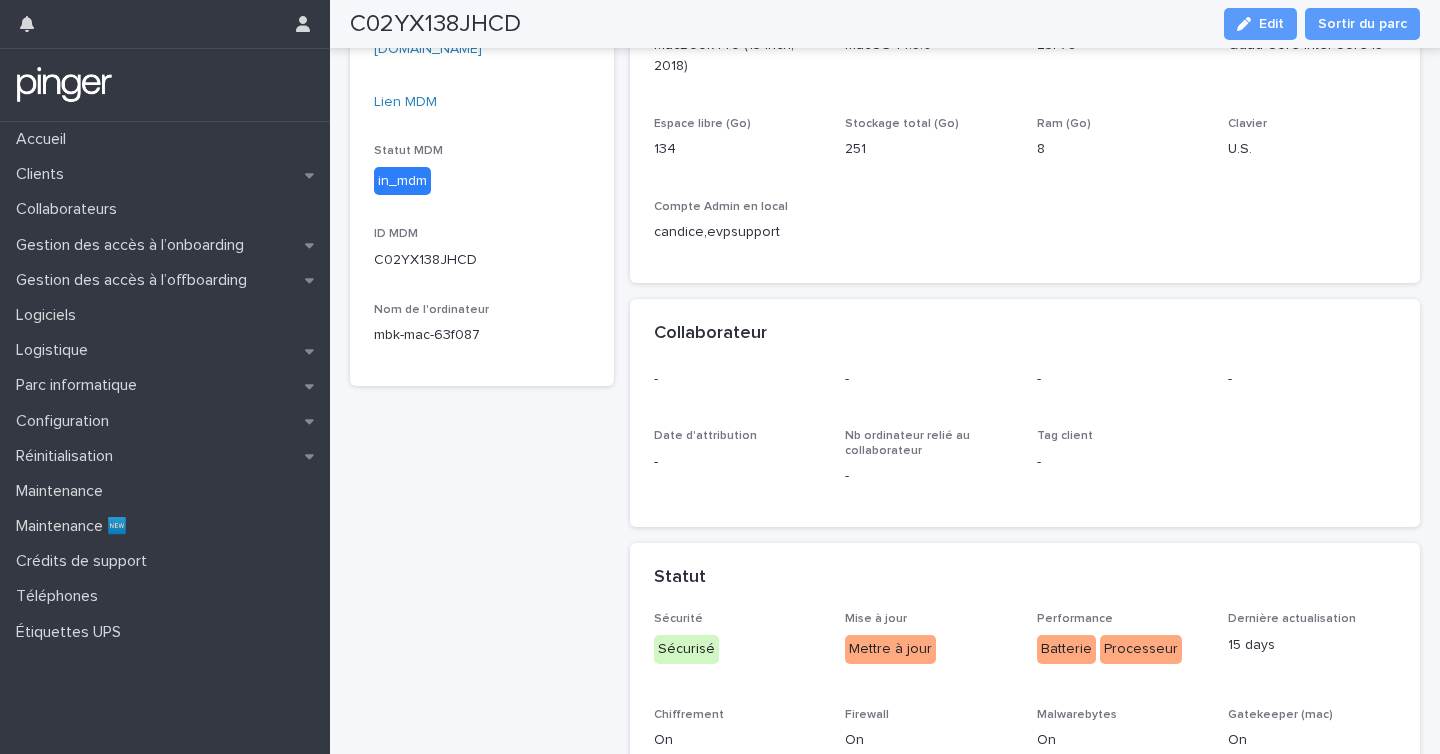 click on "-" at bounding box center (738, 462) 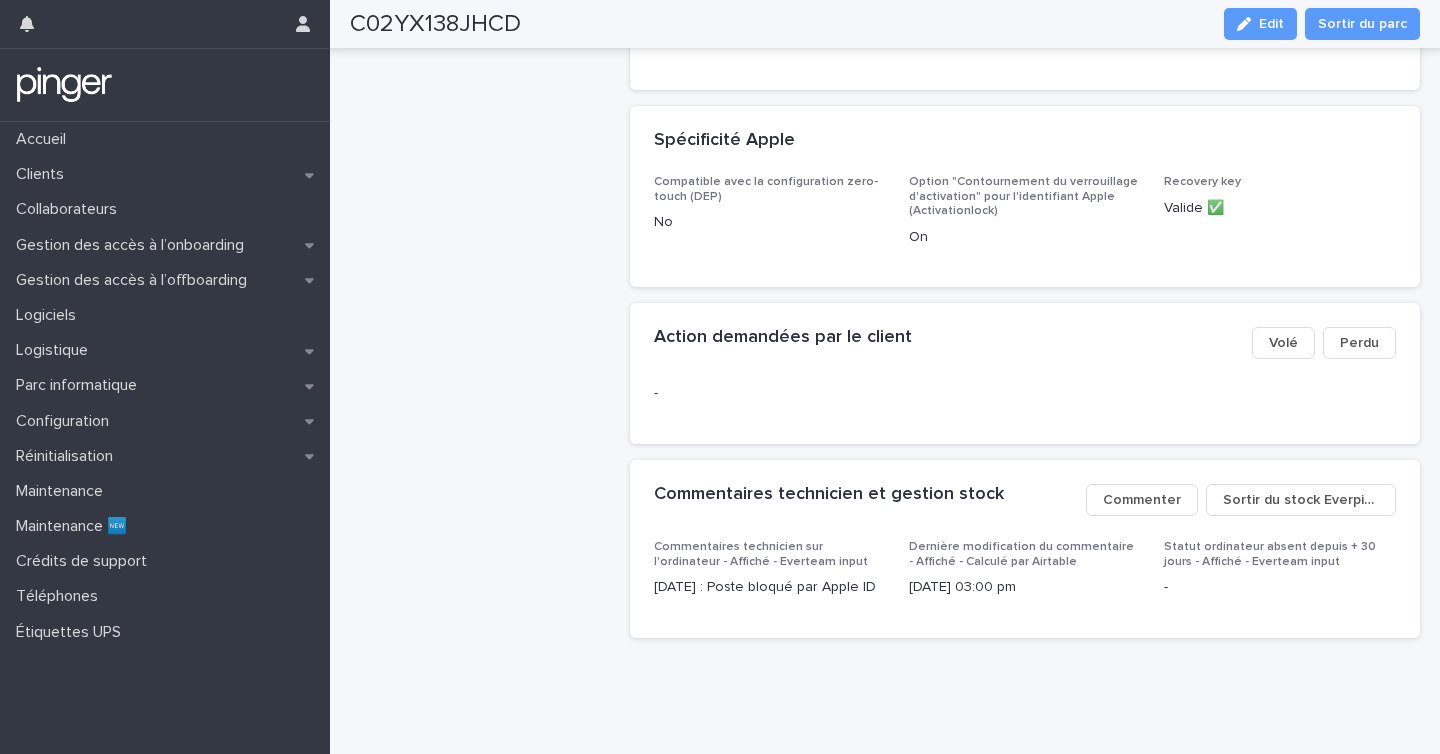 click on "Commenter" at bounding box center [1142, 500] 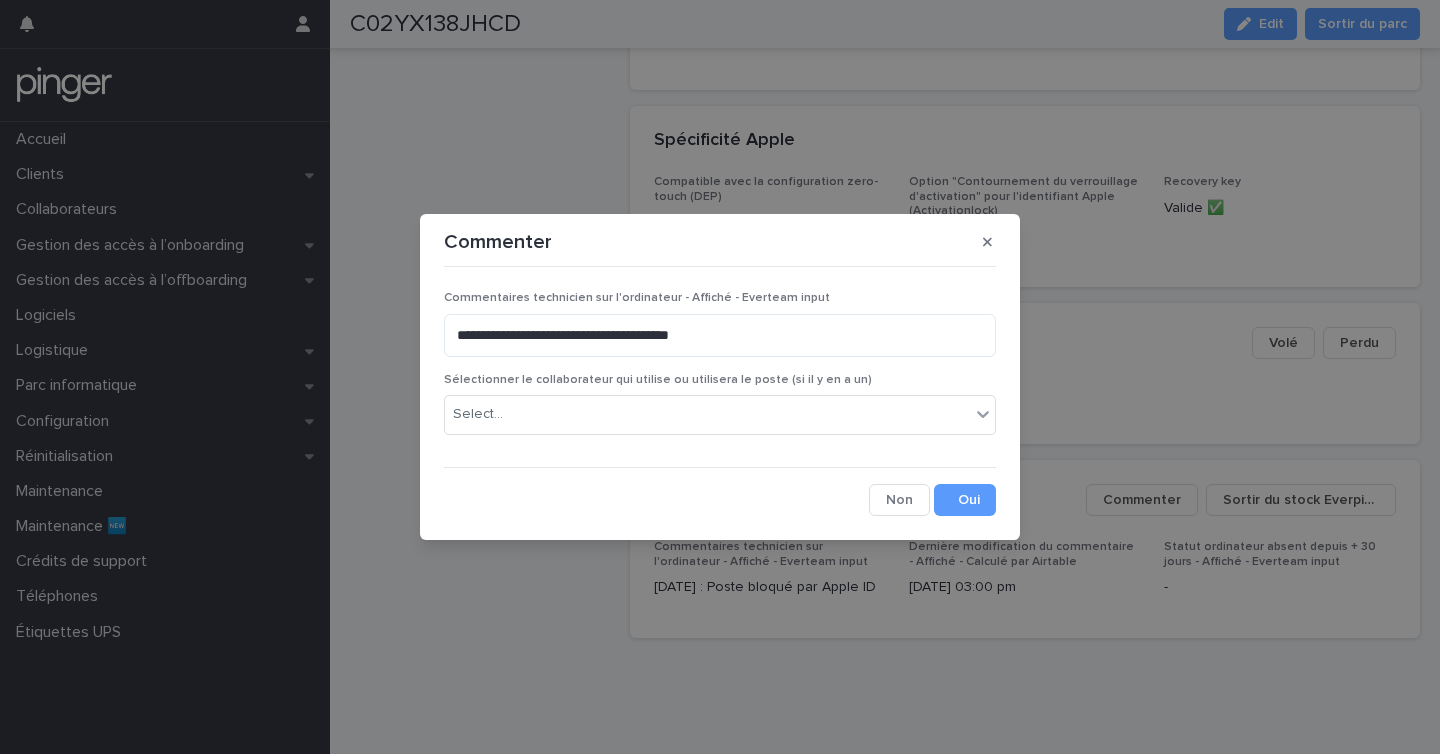 type 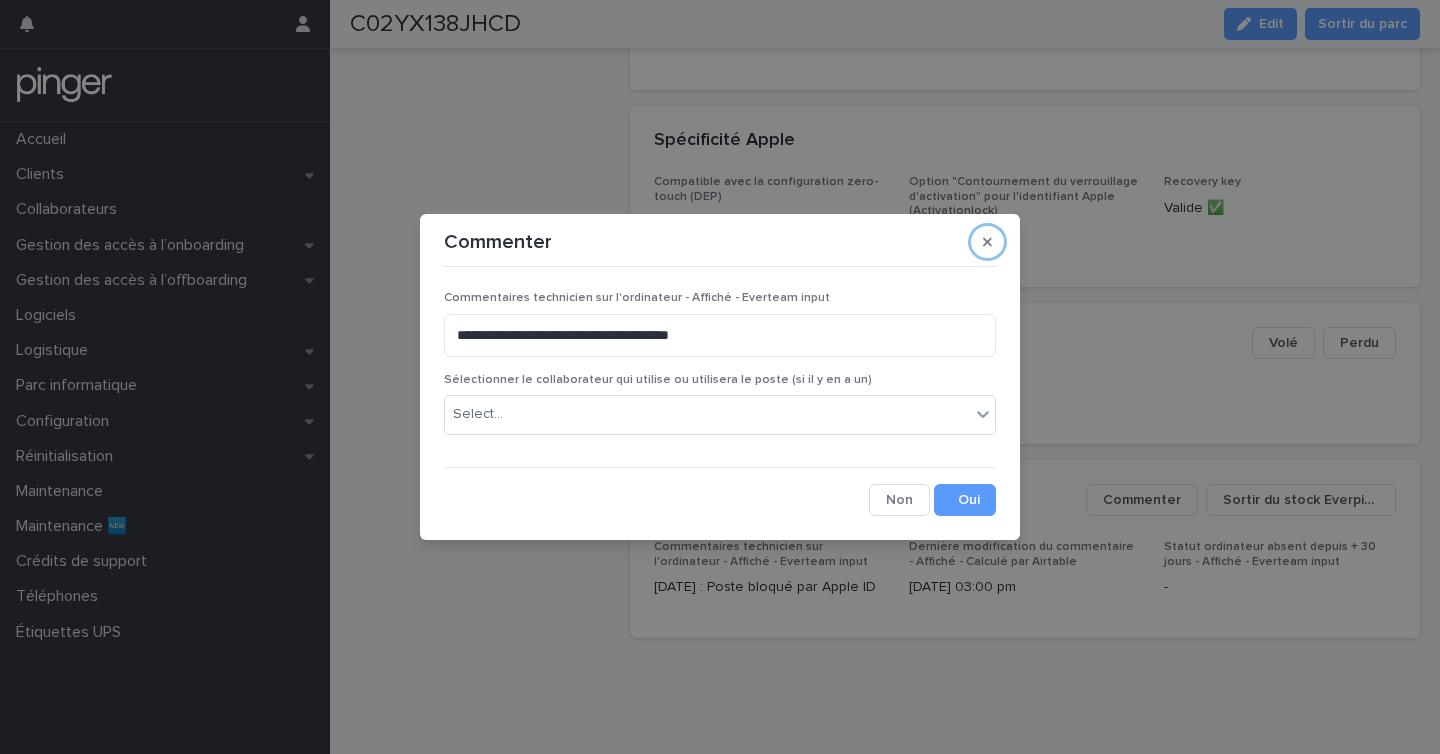 click at bounding box center [987, 242] 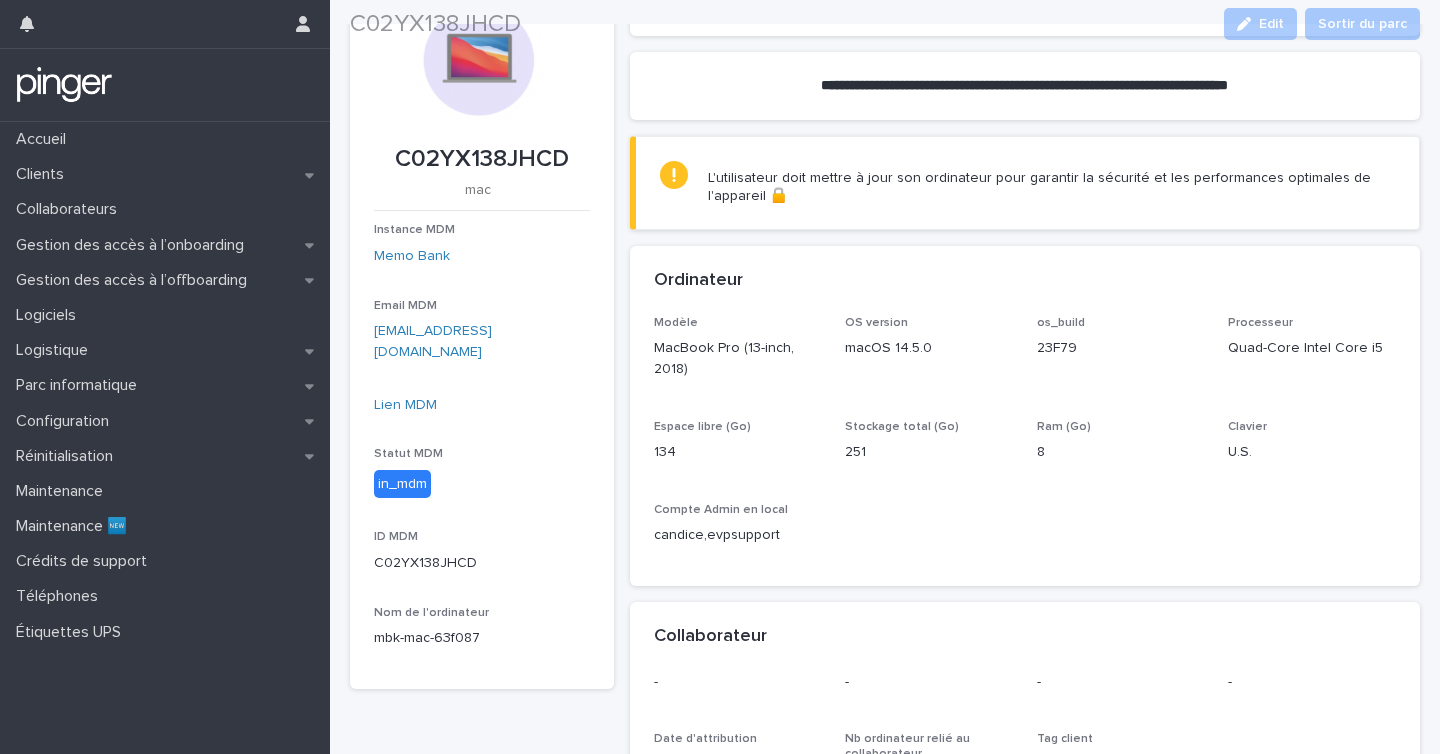 scroll, scrollTop: 245, scrollLeft: 0, axis: vertical 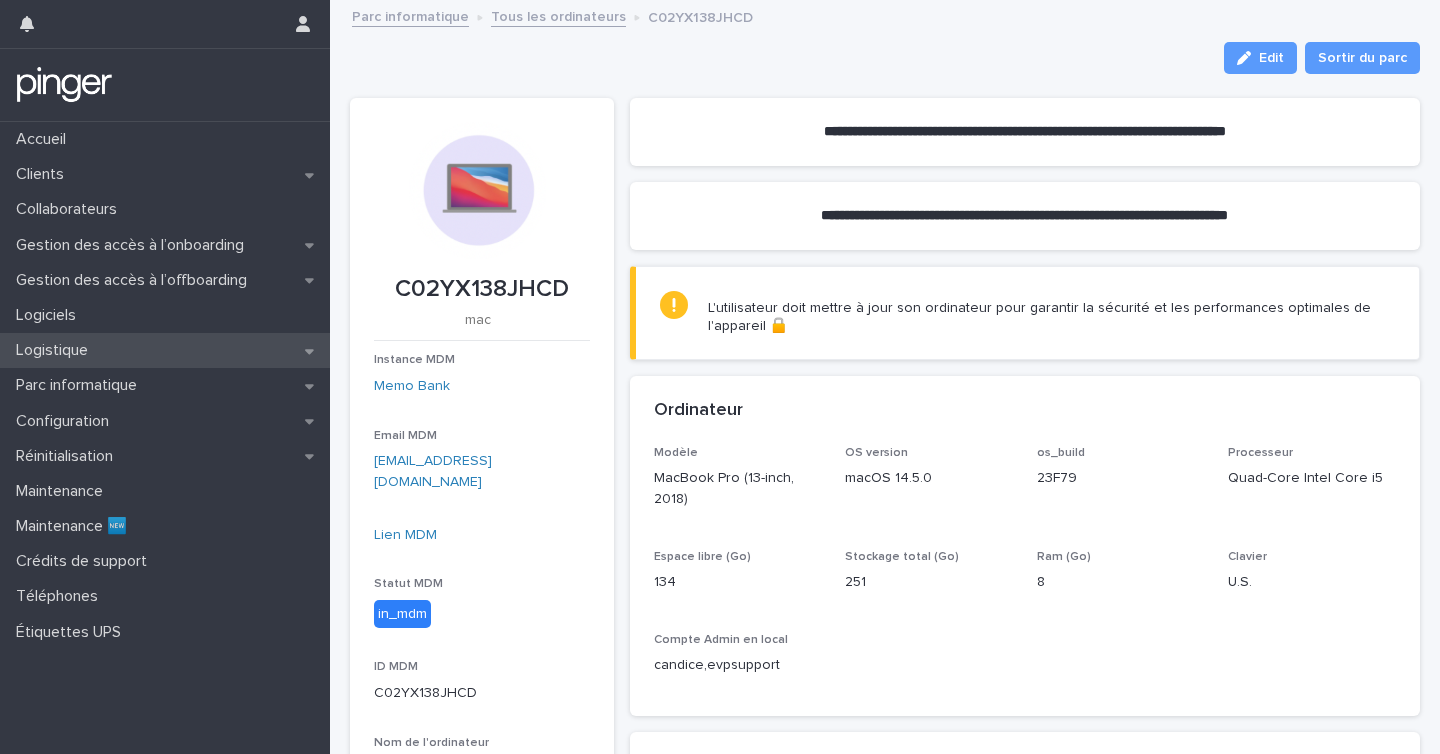 click on "Logistique" at bounding box center [165, 350] 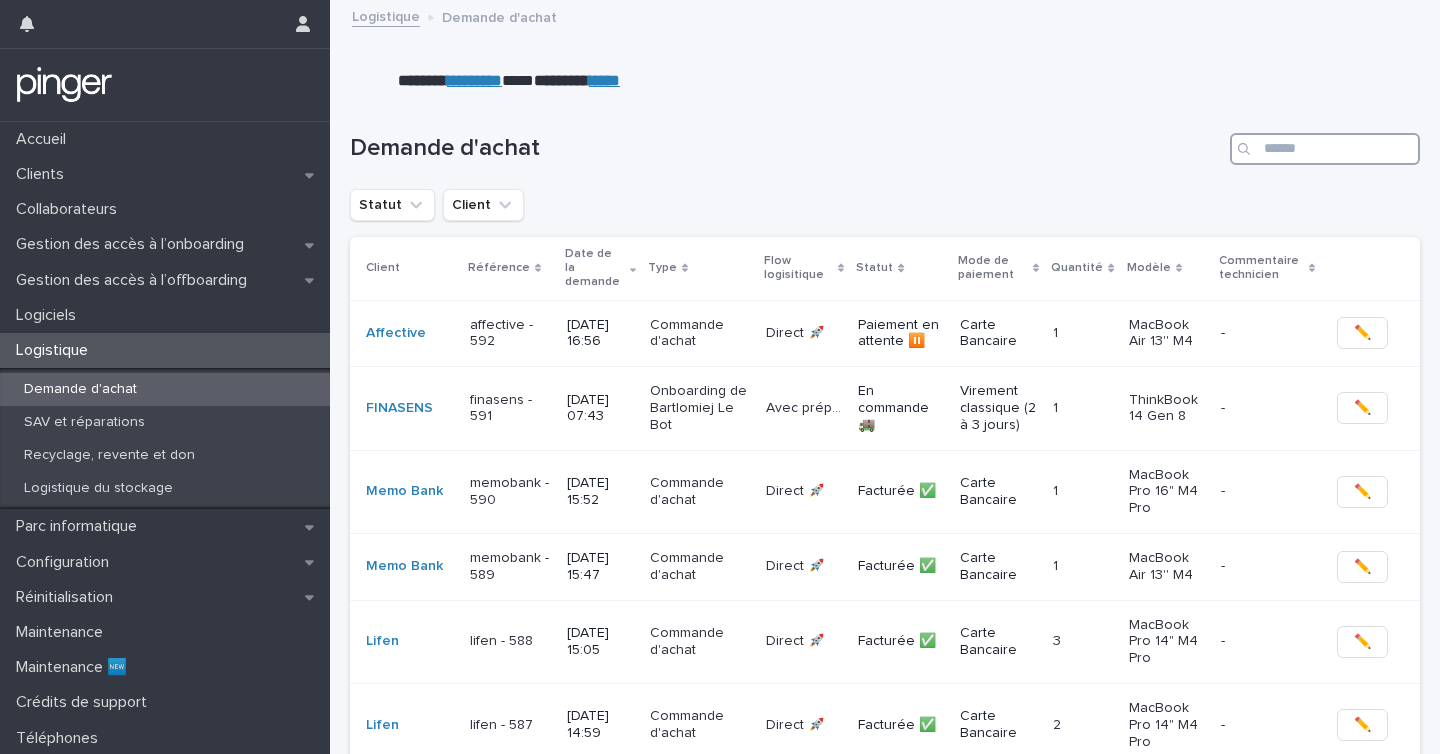 click at bounding box center (1325, 149) 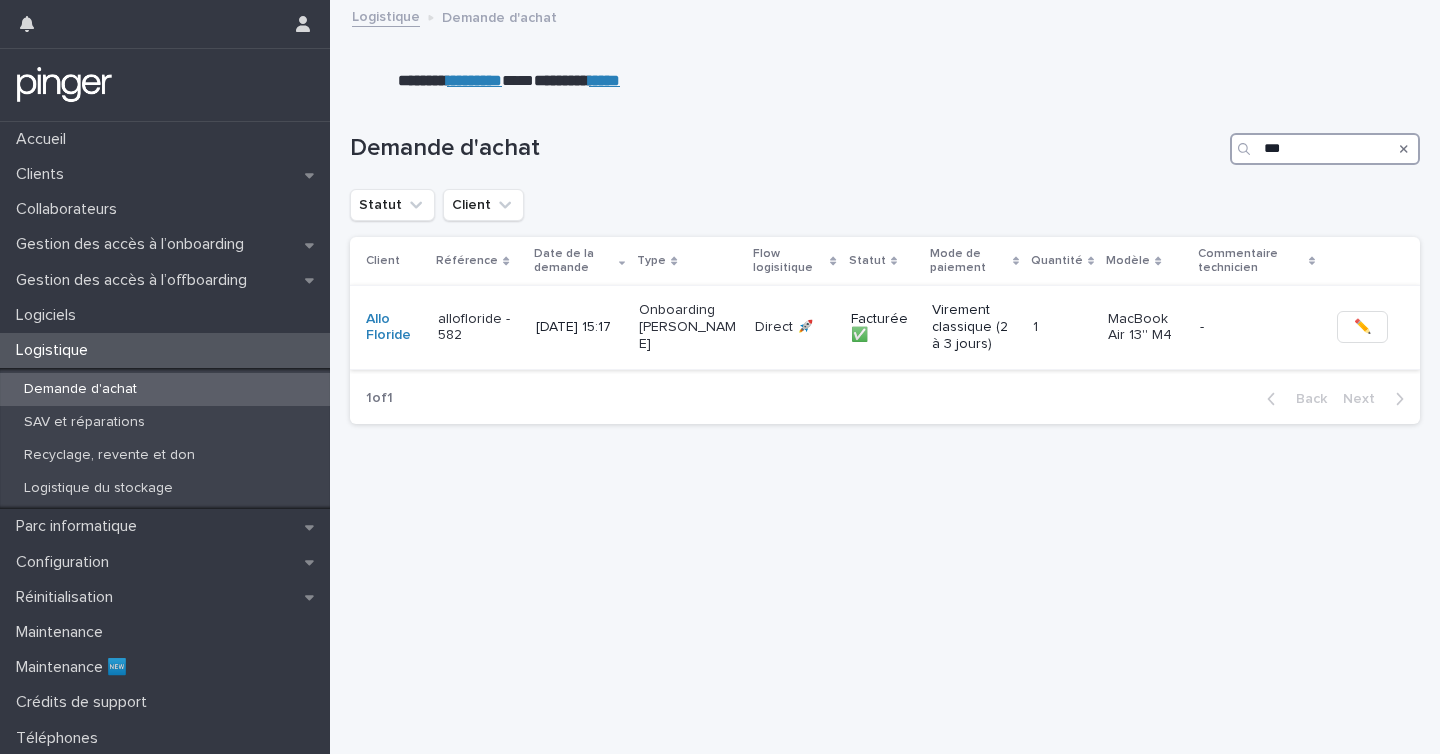 type on "***" 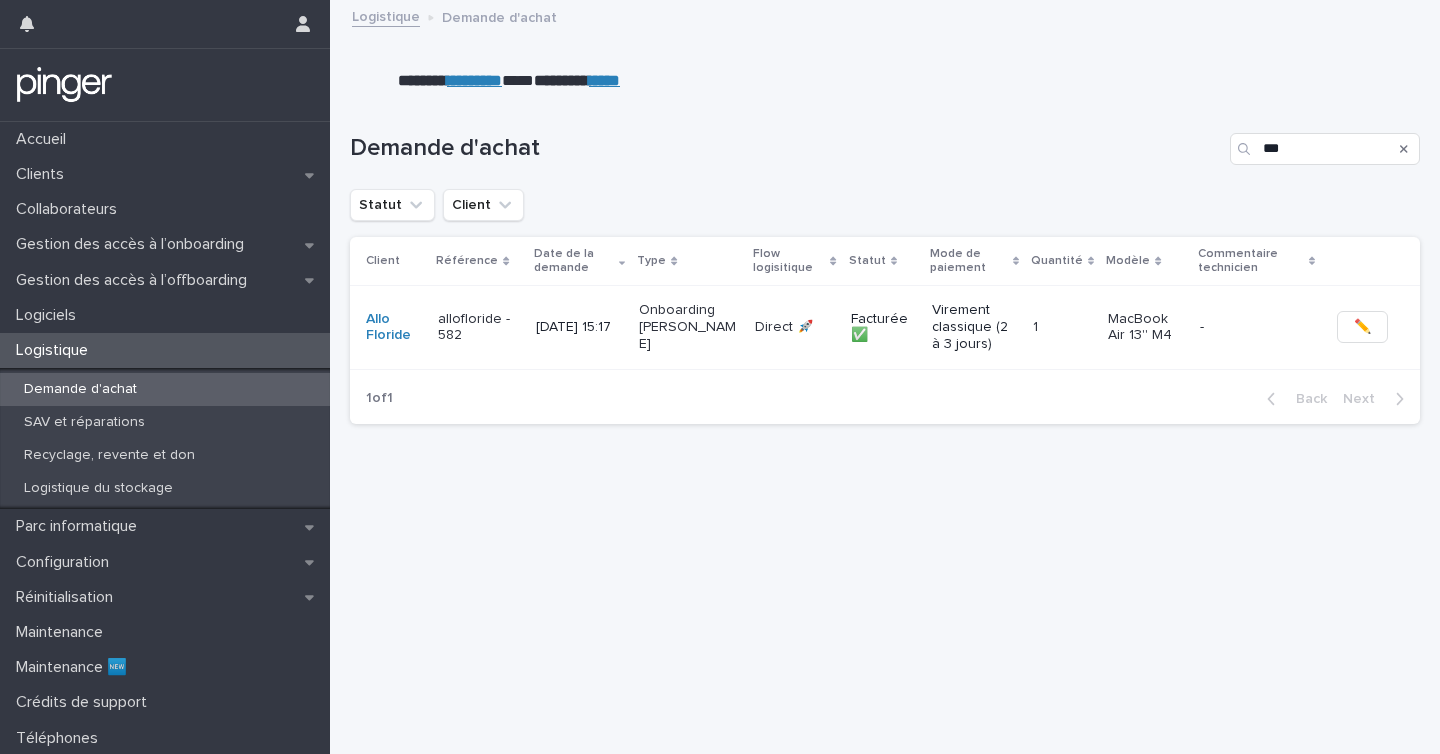 click on "[DATE] 15:17" at bounding box center [580, 327] 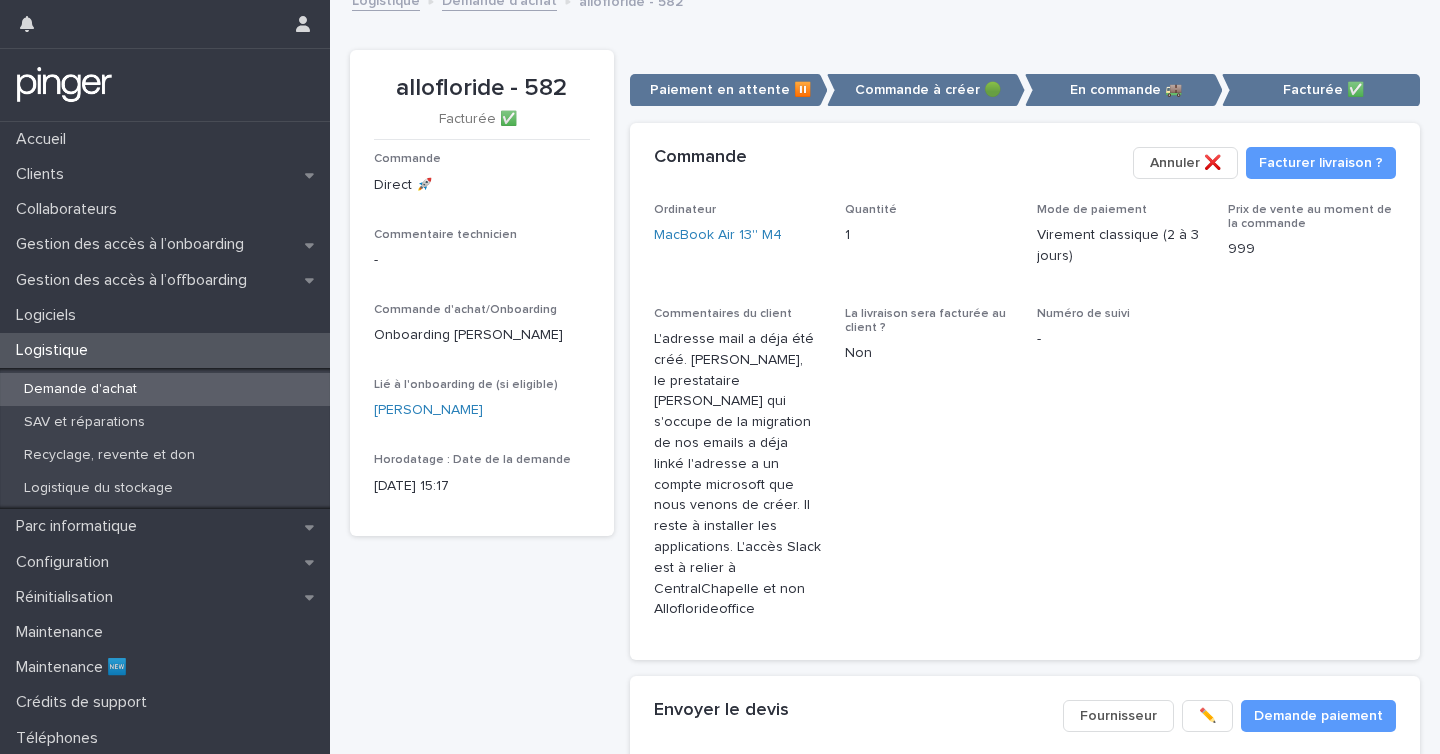 scroll, scrollTop: 0, scrollLeft: 0, axis: both 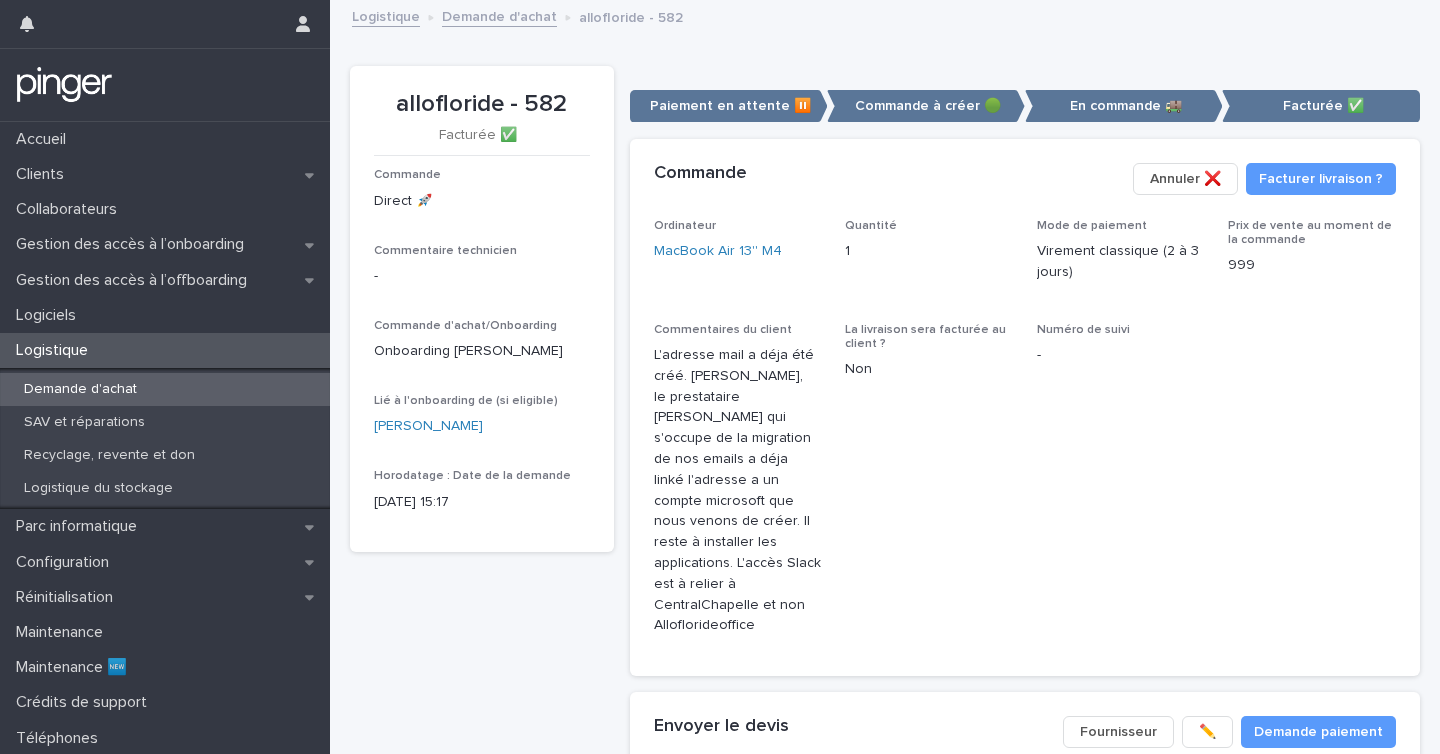 click on "Demande d'achat" at bounding box center (165, 389) 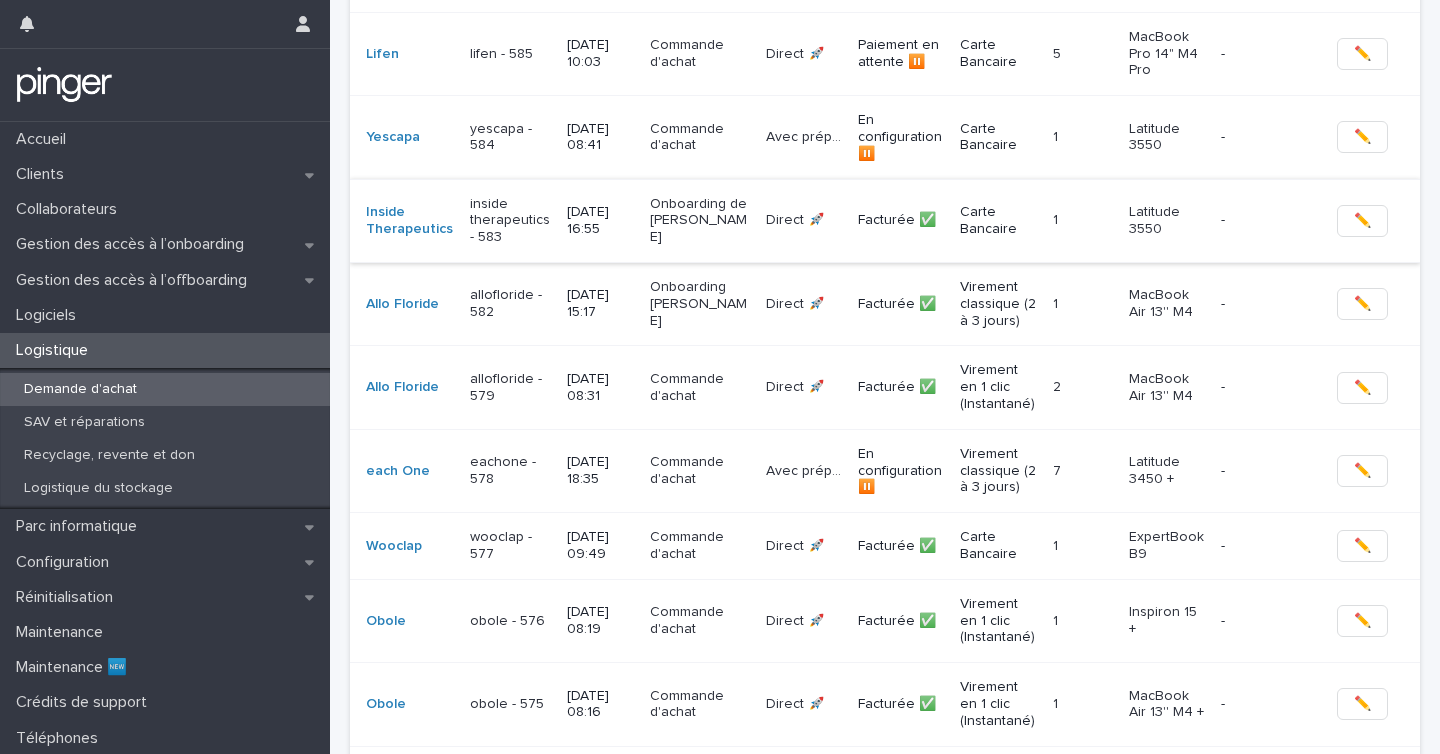 scroll, scrollTop: 842, scrollLeft: 0, axis: vertical 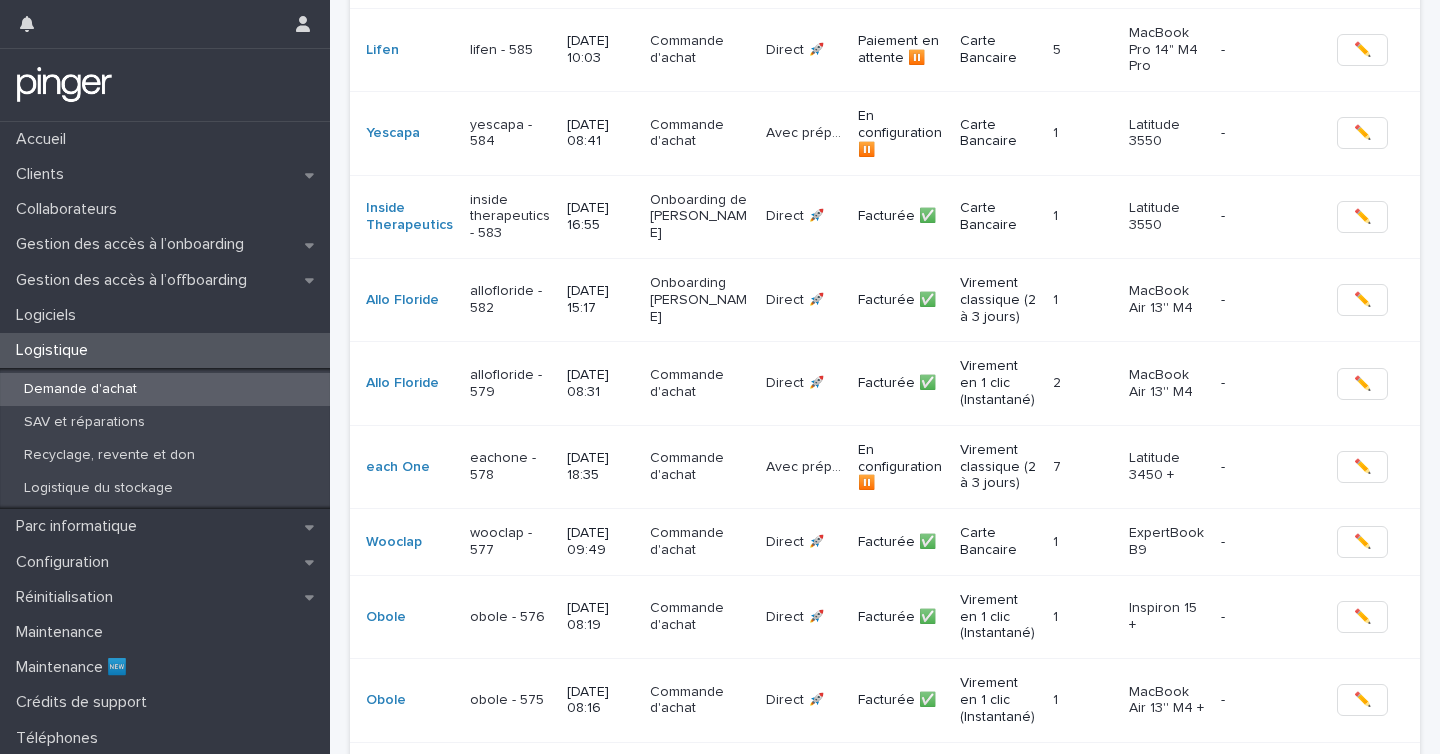 click on "Commande d'achat" at bounding box center [700, 384] 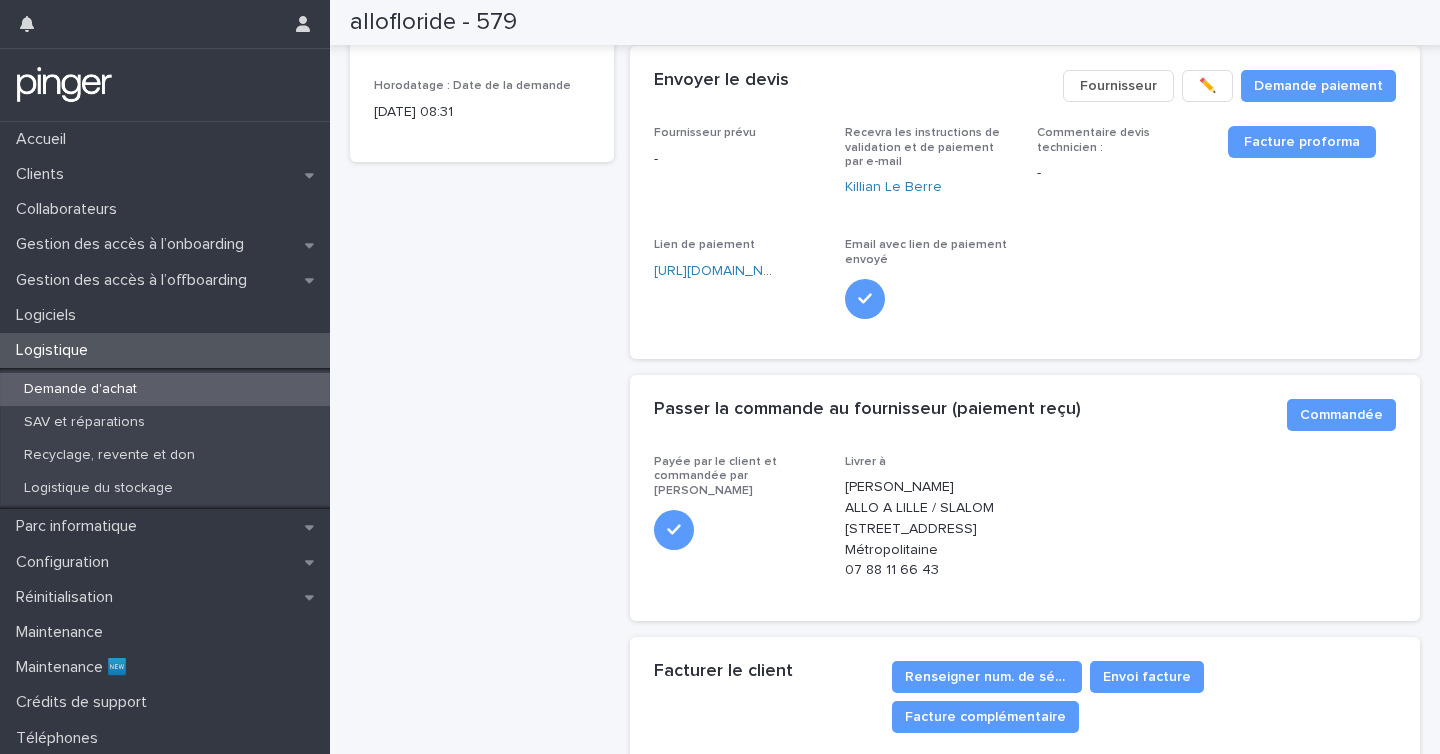scroll, scrollTop: 0, scrollLeft: 0, axis: both 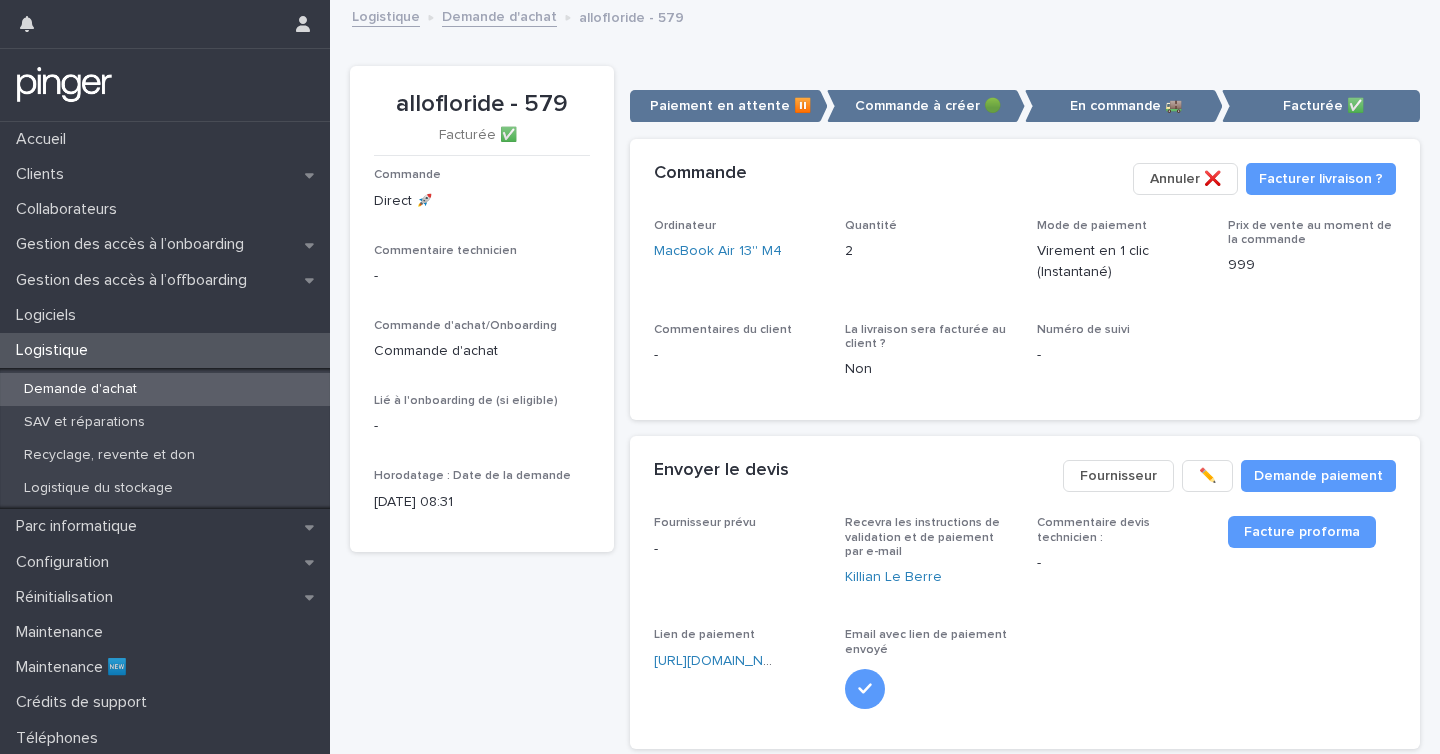 click on "Demande d'achat" at bounding box center [499, 15] 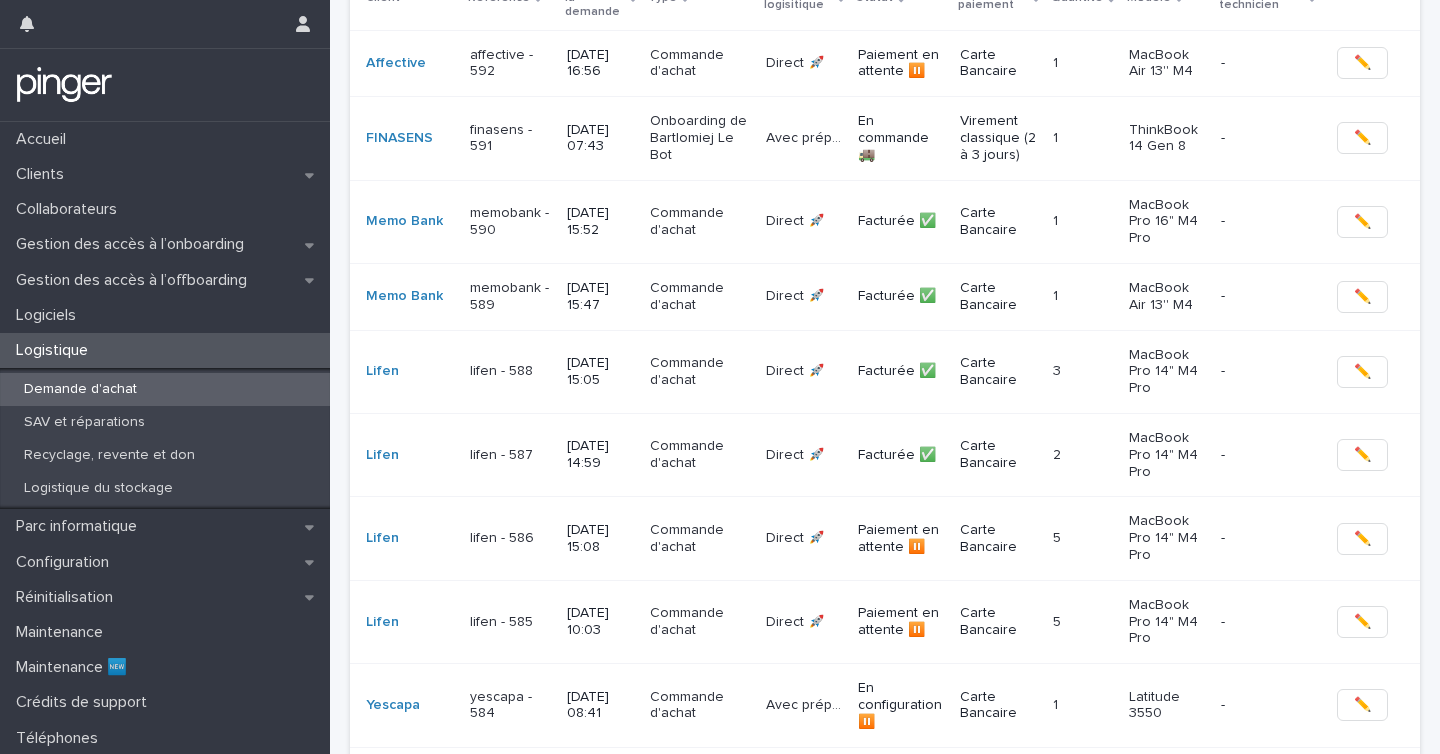 scroll, scrollTop: 0, scrollLeft: 0, axis: both 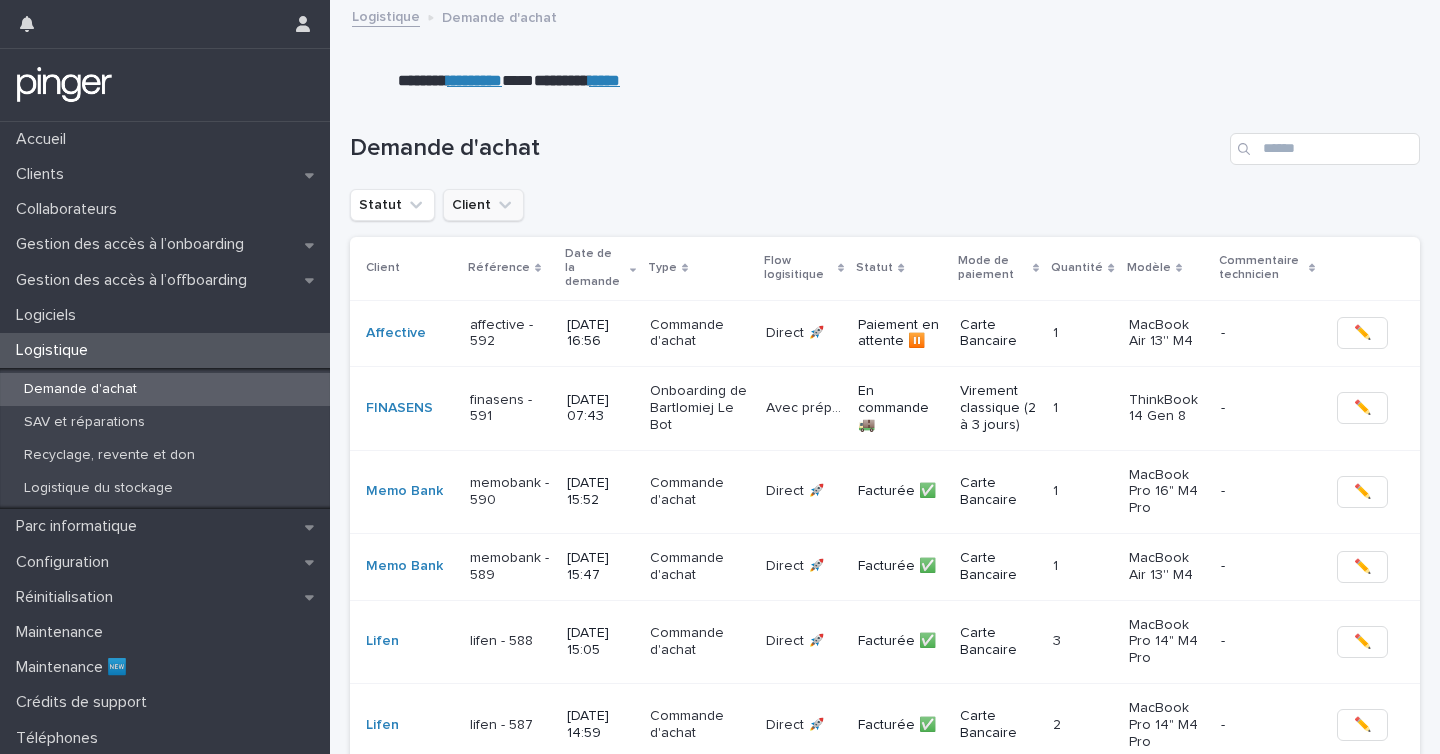click on "Client" at bounding box center (483, 205) 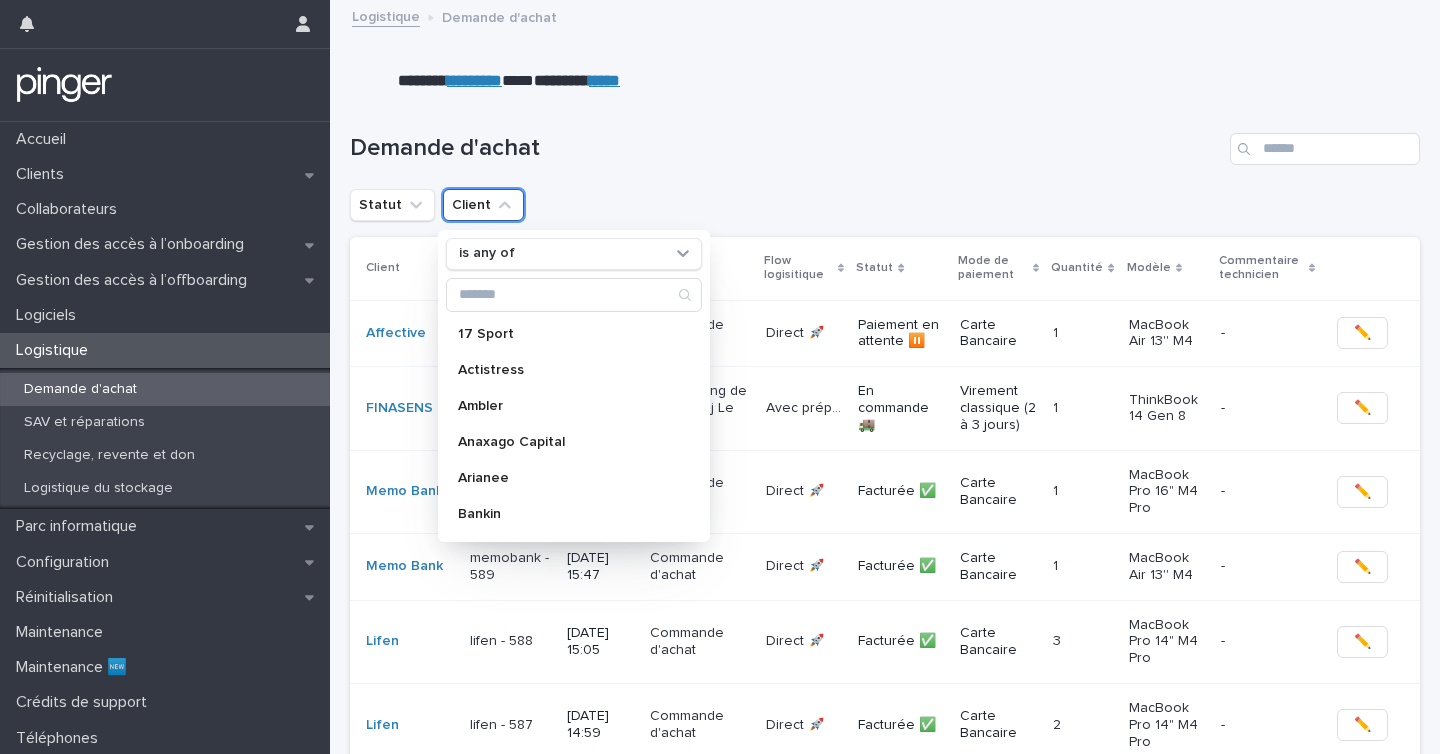 type on "*" 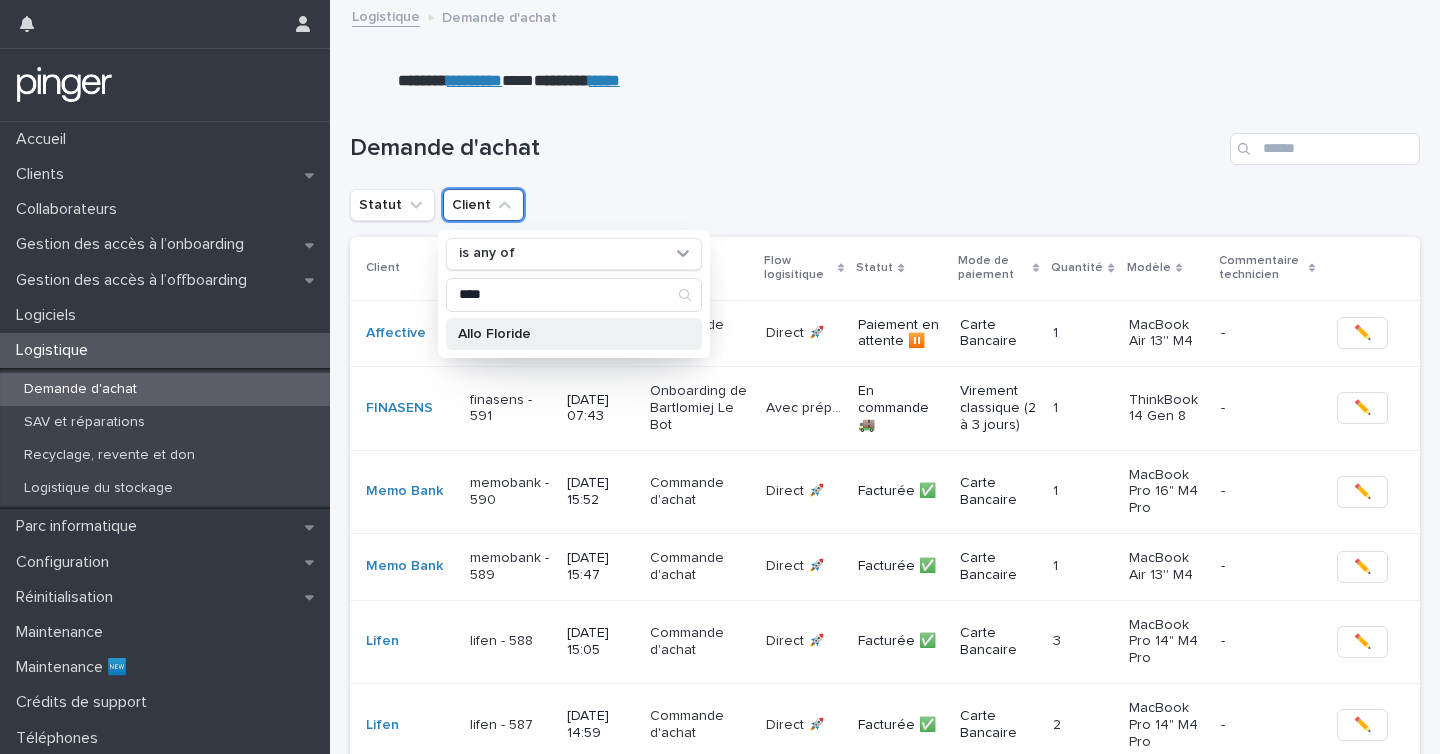 type on "****" 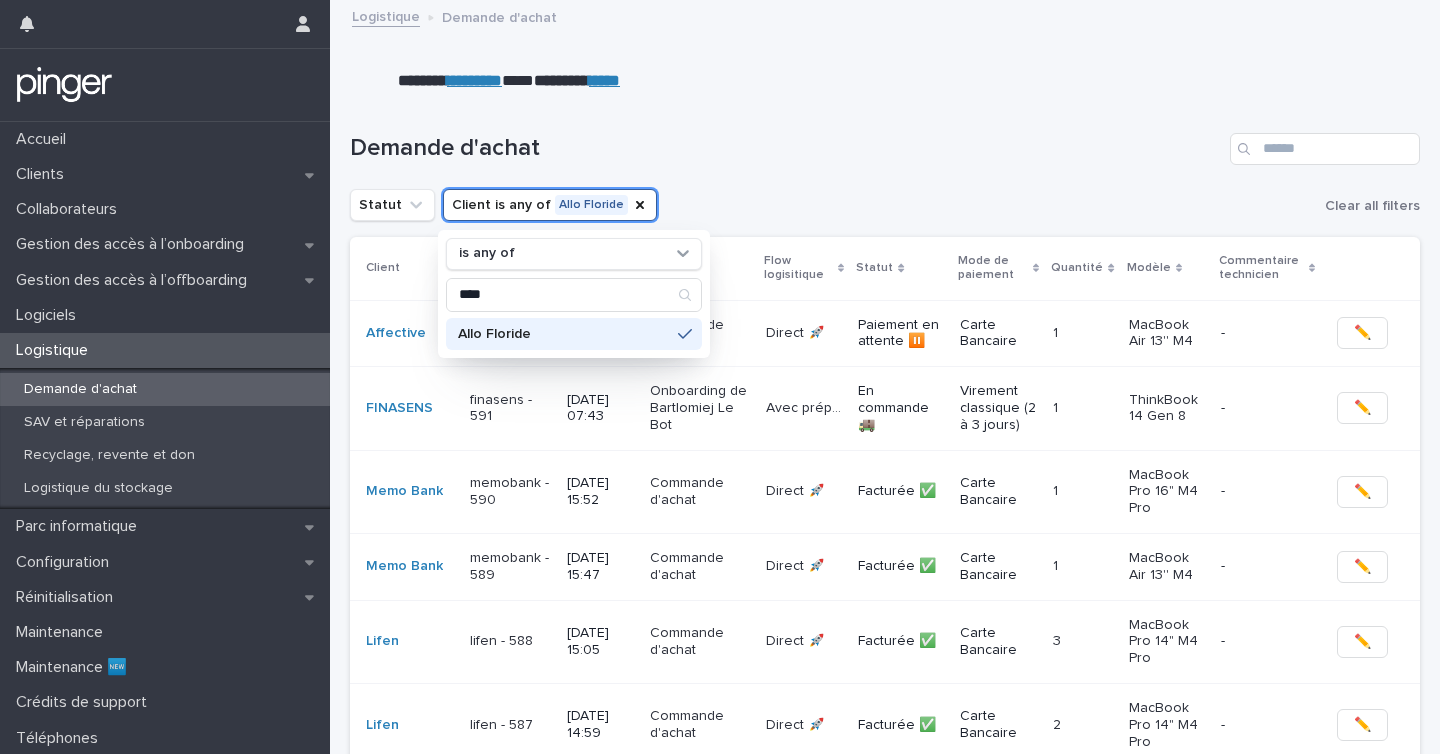 click on "Demande d'achat" at bounding box center (786, 148) 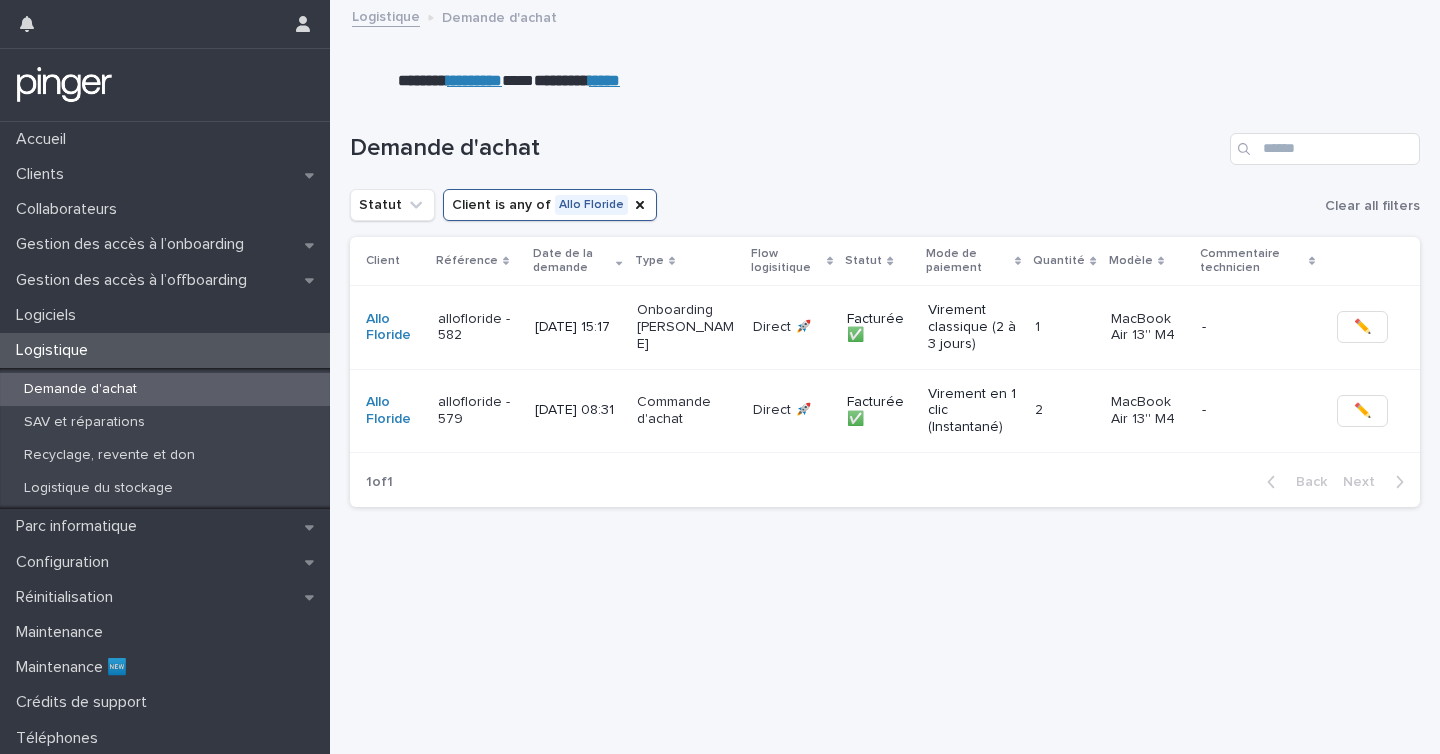 click on "allofloride - 579" at bounding box center (478, 411) 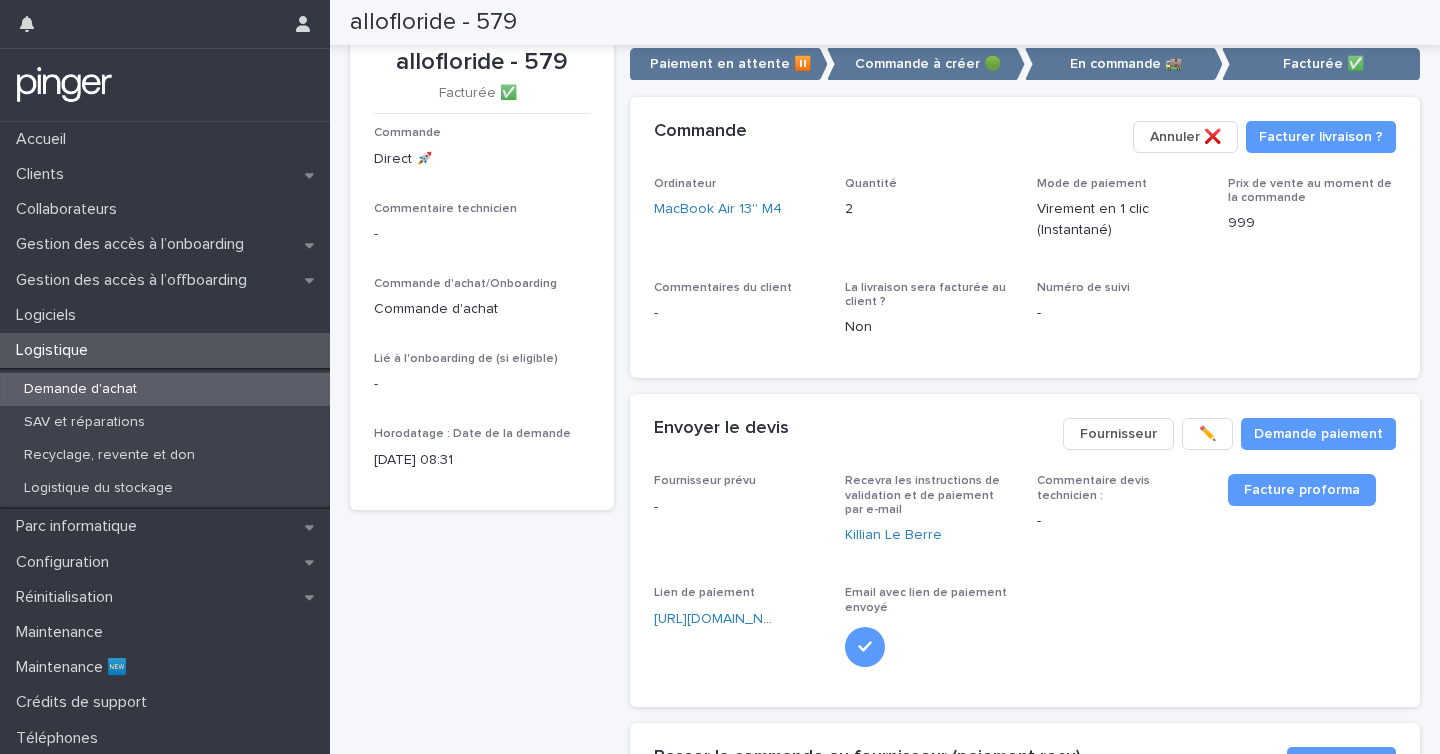 scroll, scrollTop: 0, scrollLeft: 0, axis: both 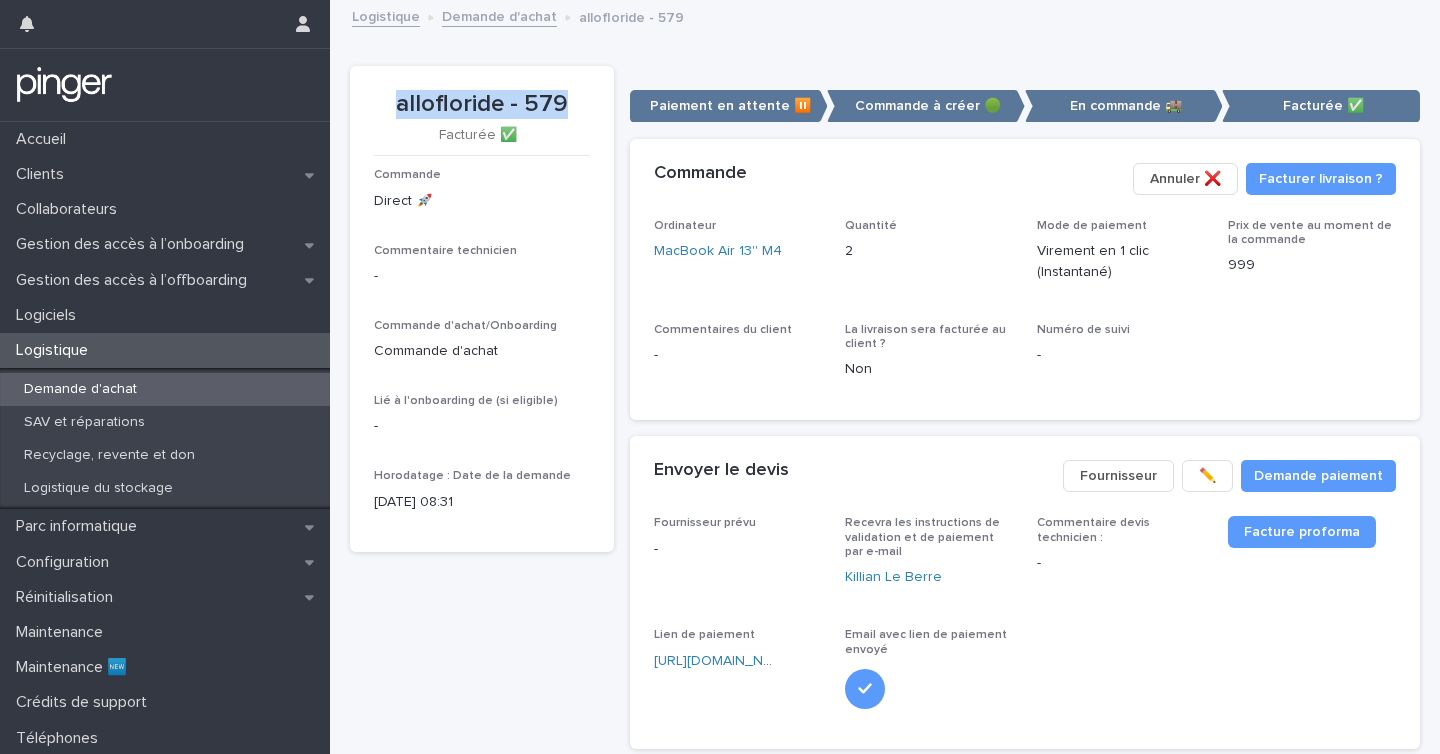 drag, startPoint x: 394, startPoint y: 106, endPoint x: 571, endPoint y: 106, distance: 177 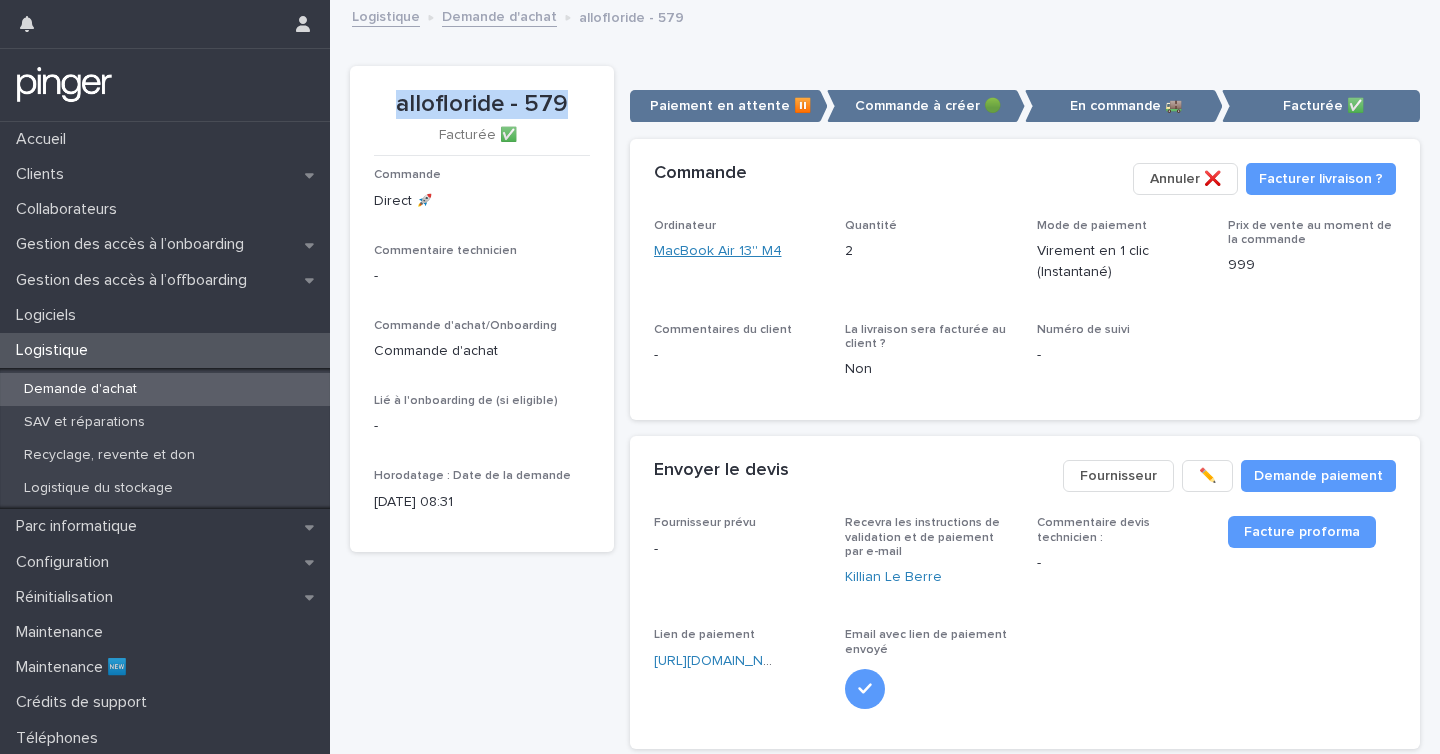 click on "MacBook Air 13'' M4" at bounding box center (718, 251) 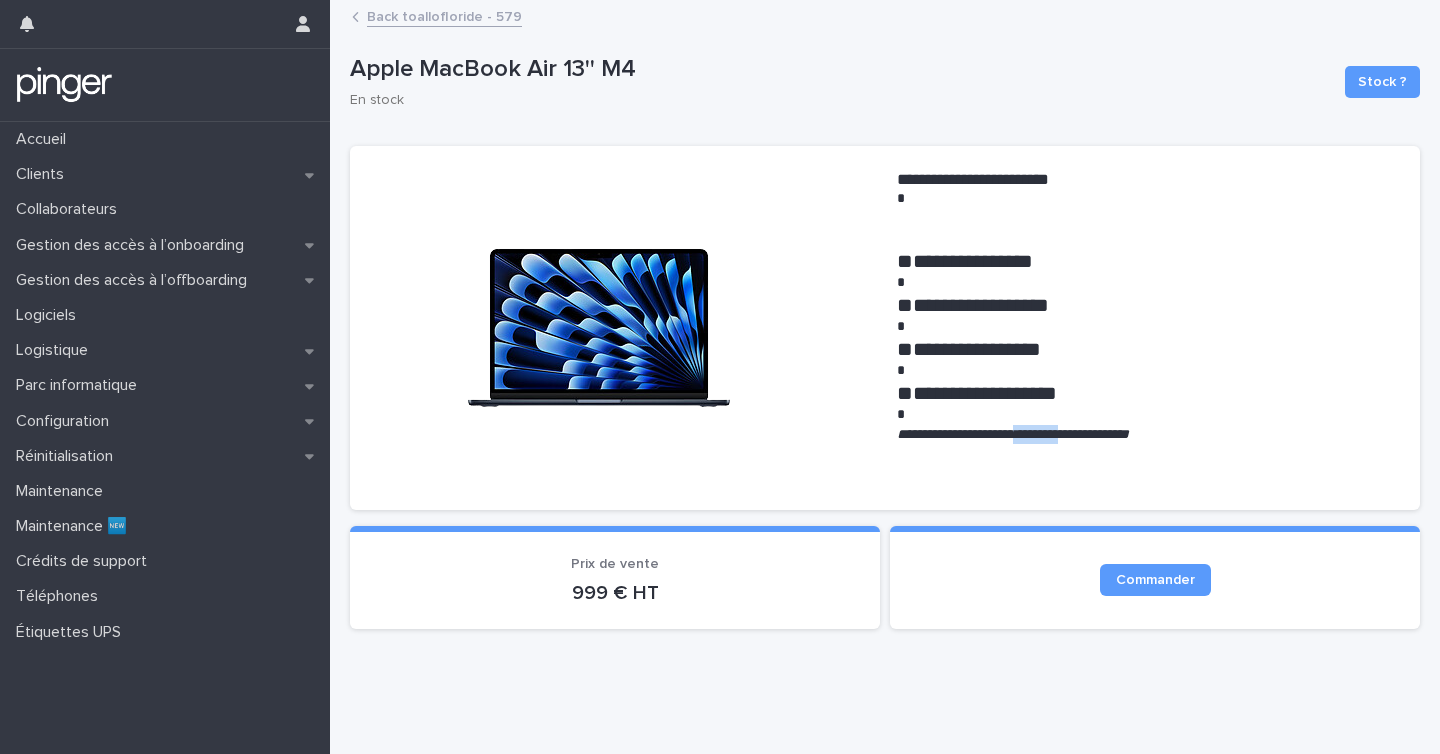 drag, startPoint x: 1042, startPoint y: 432, endPoint x: 1117, endPoint y: 431, distance: 75.00667 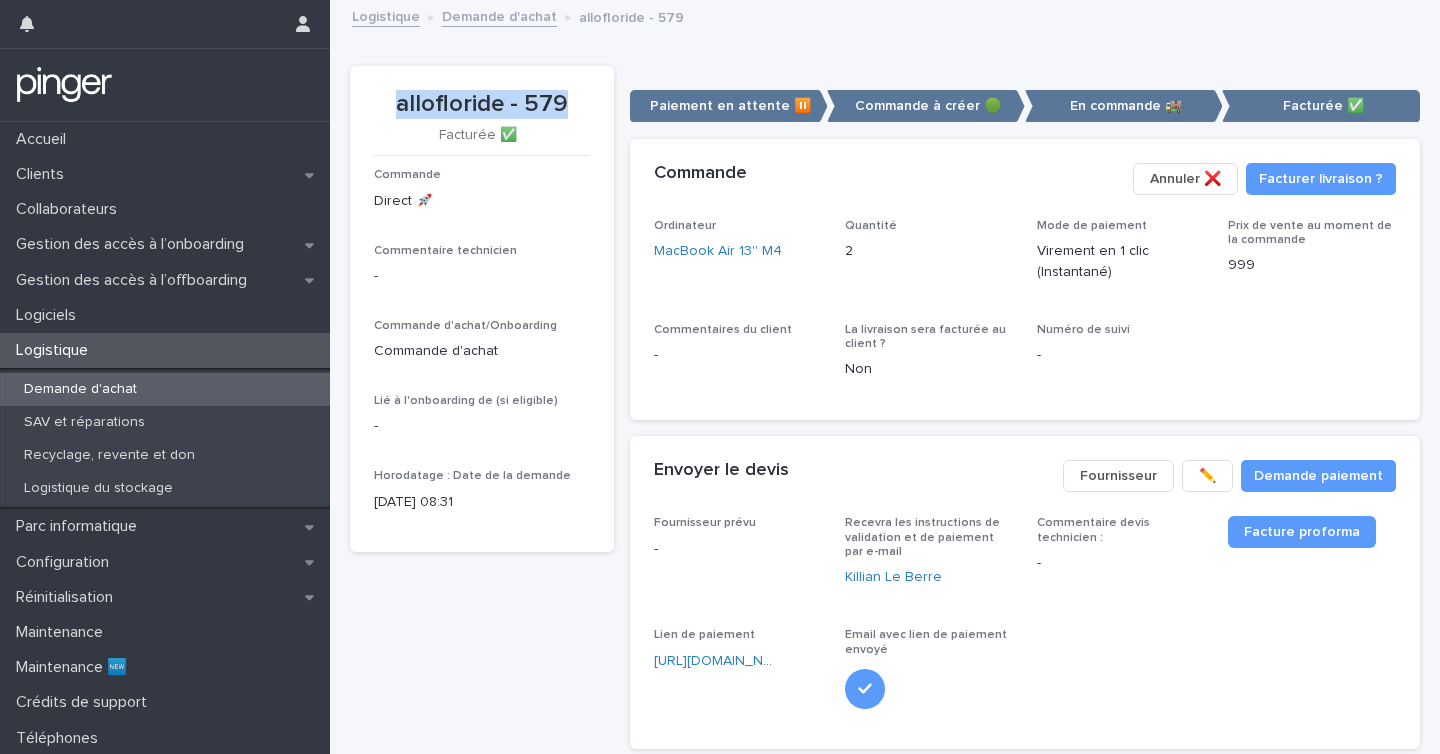 drag, startPoint x: 398, startPoint y: 103, endPoint x: 566, endPoint y: 103, distance: 168 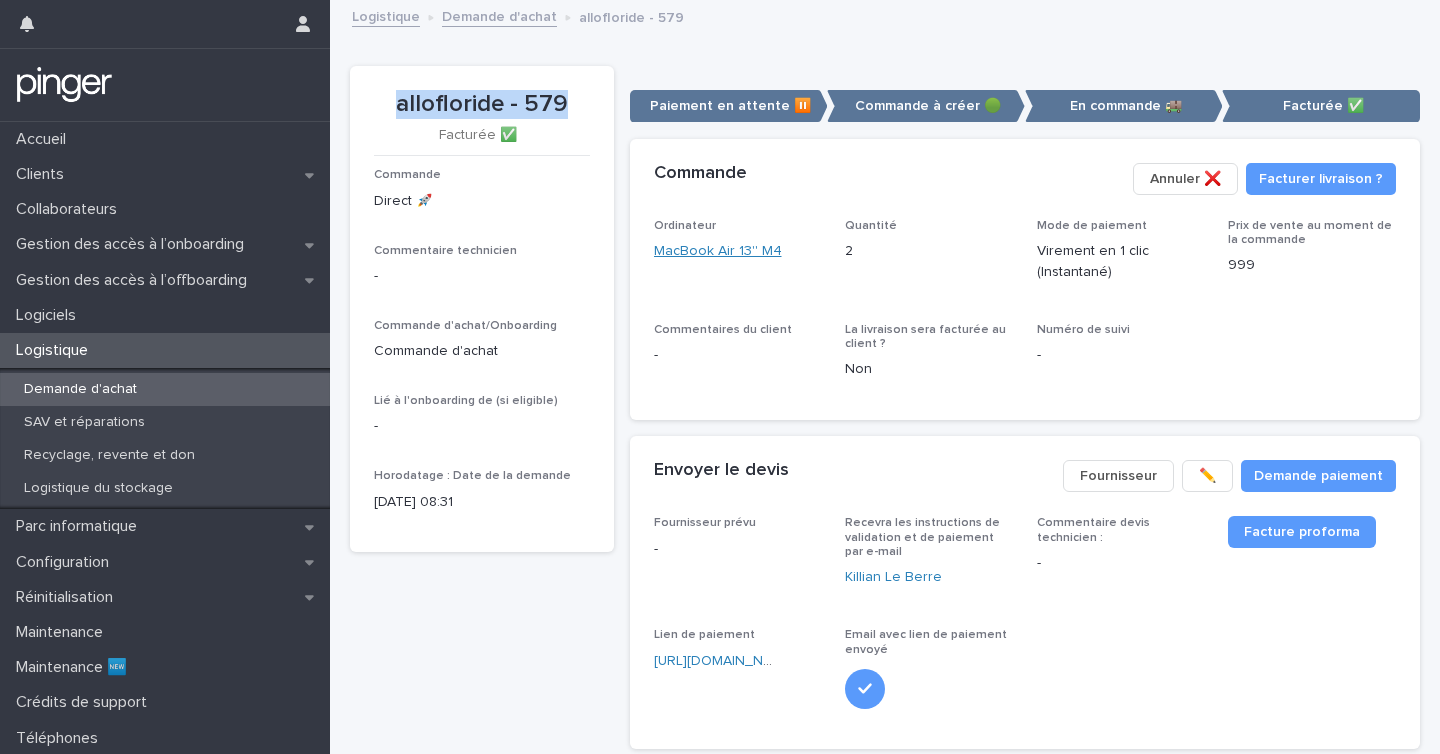 click on "MacBook Air 13'' M4" at bounding box center [718, 251] 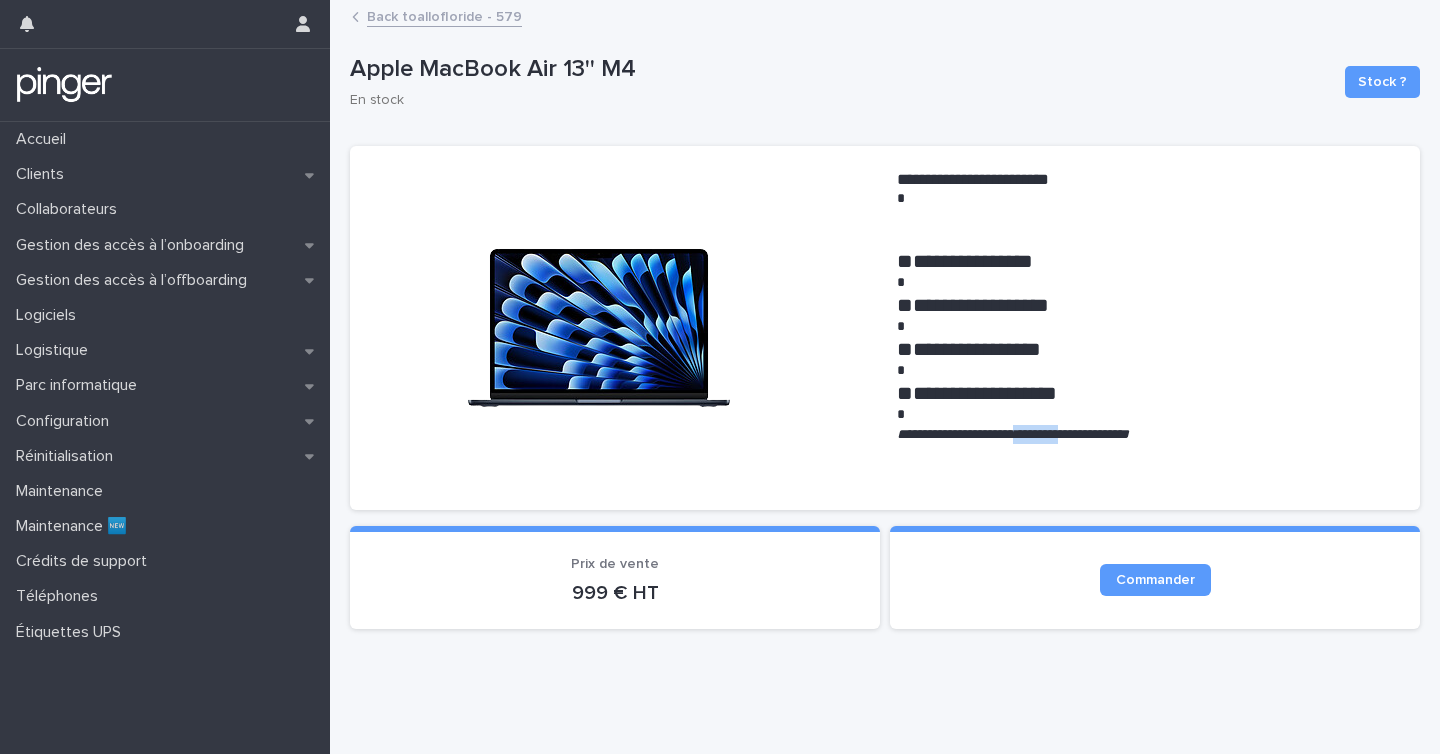 drag, startPoint x: 1043, startPoint y: 434, endPoint x: 1115, endPoint y: 432, distance: 72.02777 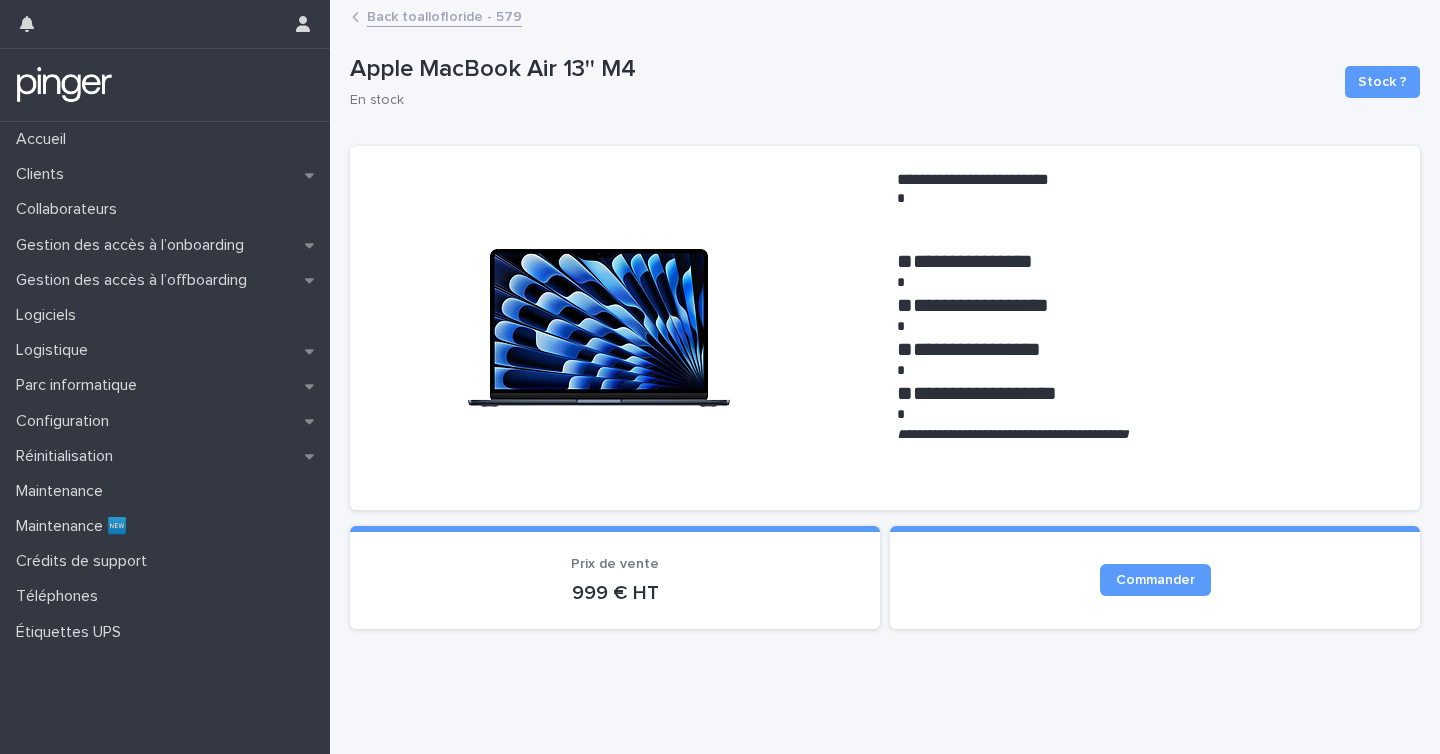 click at bounding box center (623, 320) 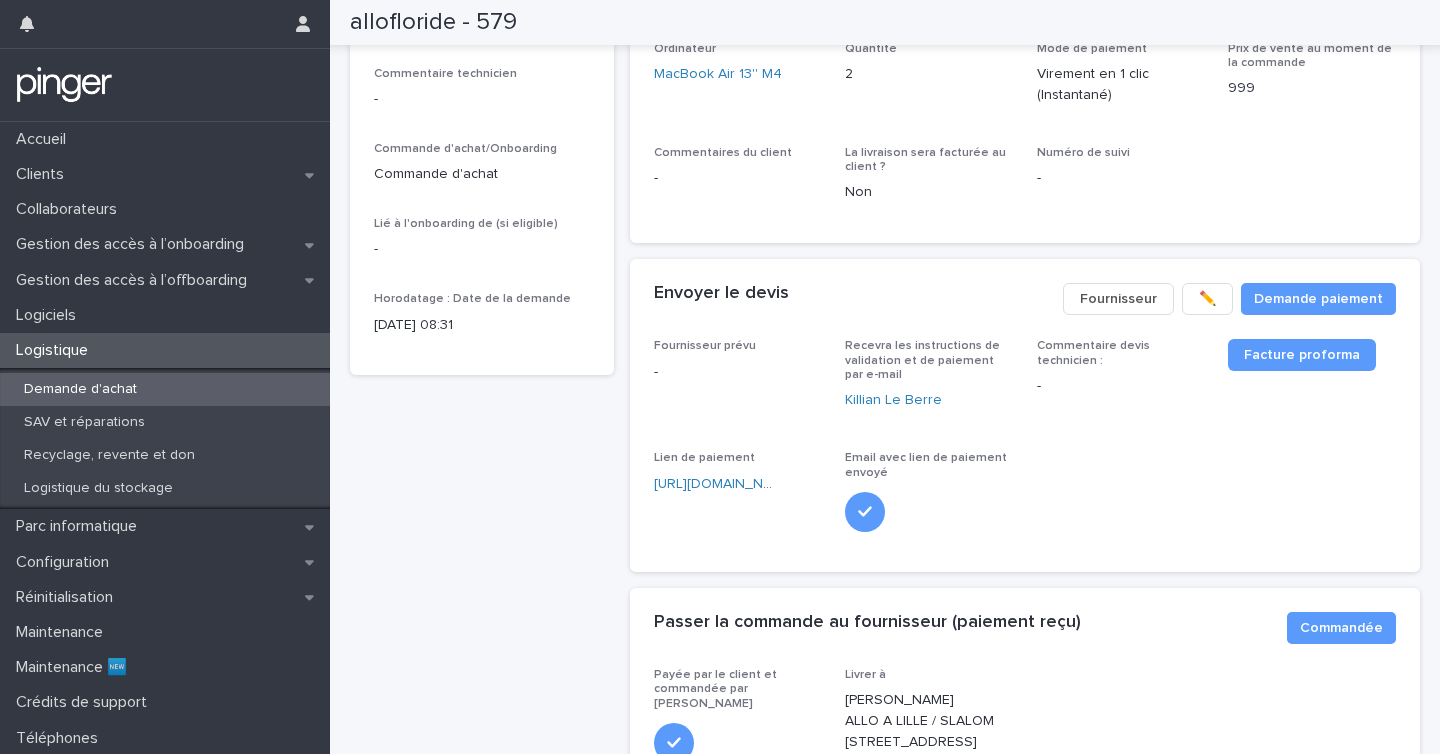 scroll, scrollTop: 33, scrollLeft: 0, axis: vertical 